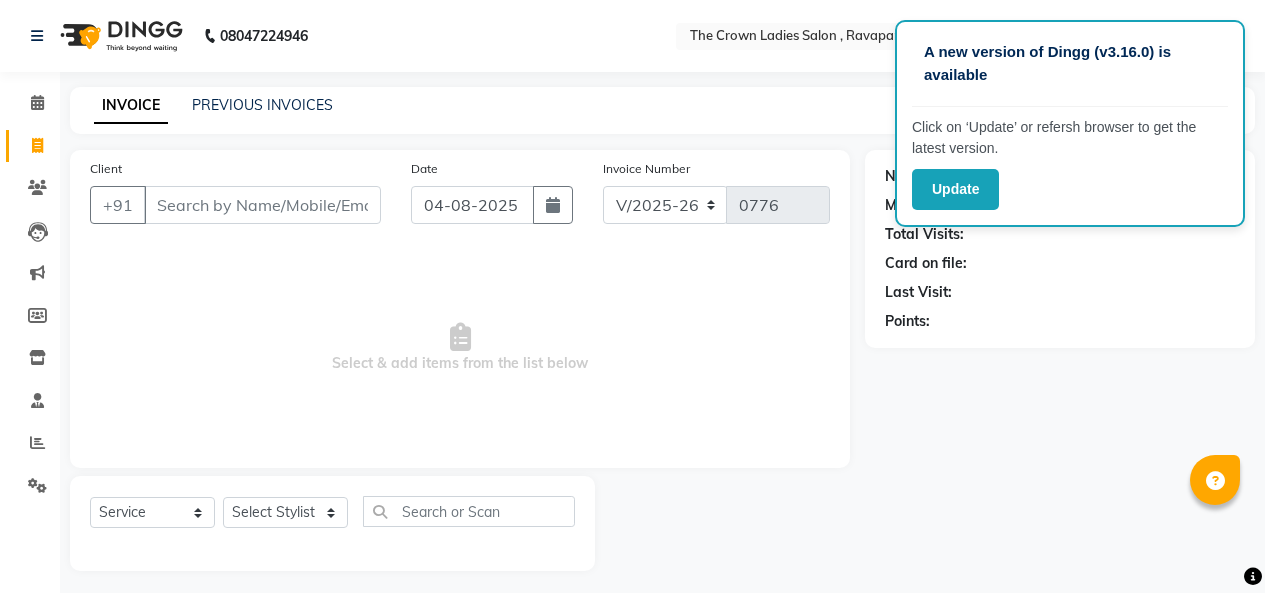 select on "7627" 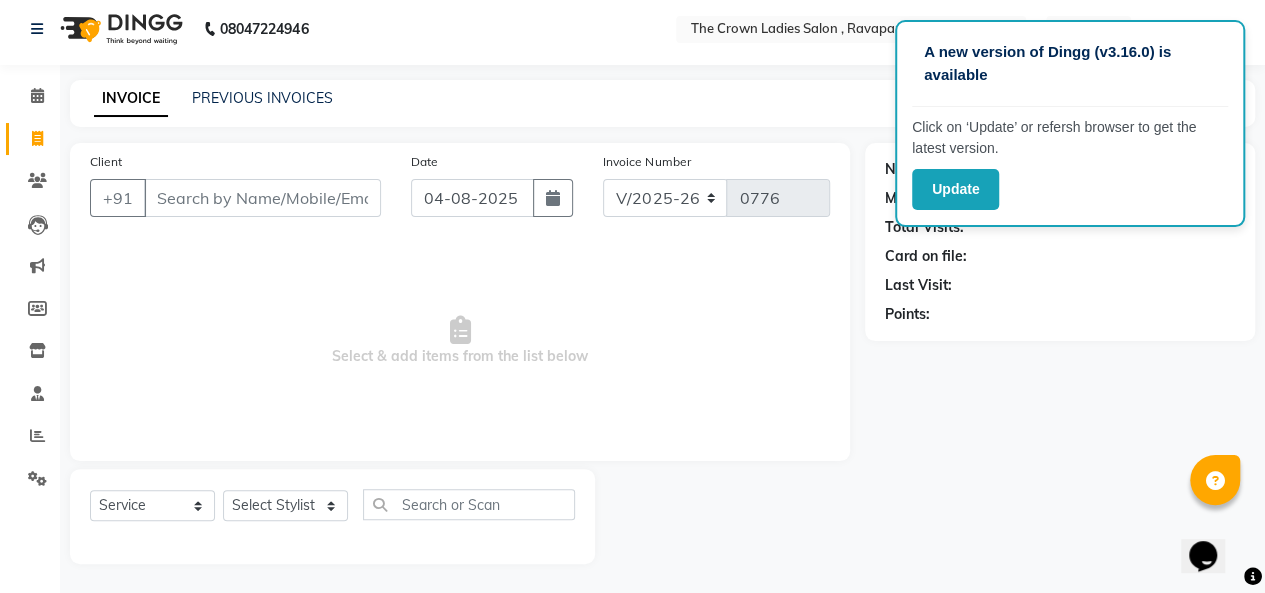 scroll, scrollTop: 0, scrollLeft: 0, axis: both 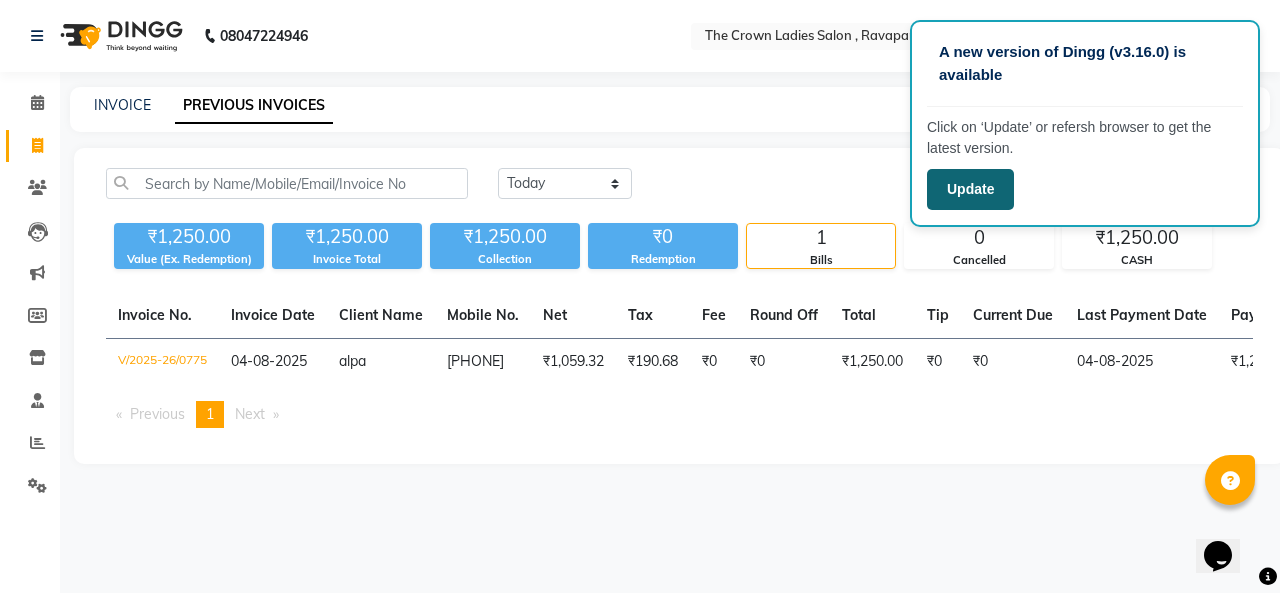 click on "Update" 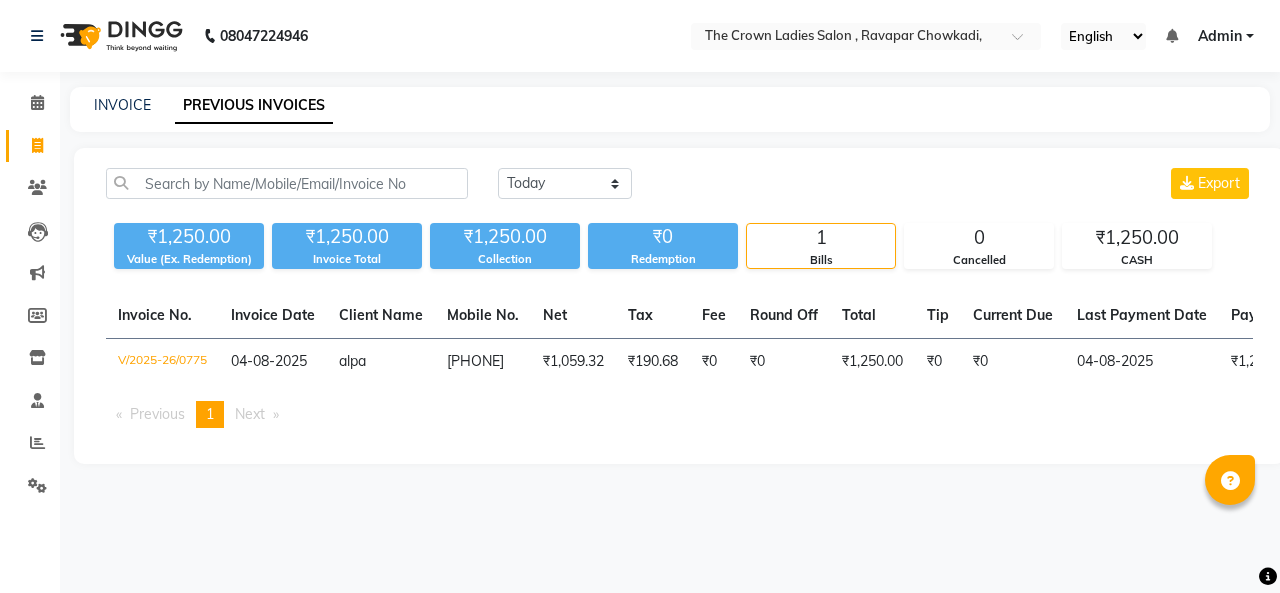 scroll, scrollTop: 0, scrollLeft: 0, axis: both 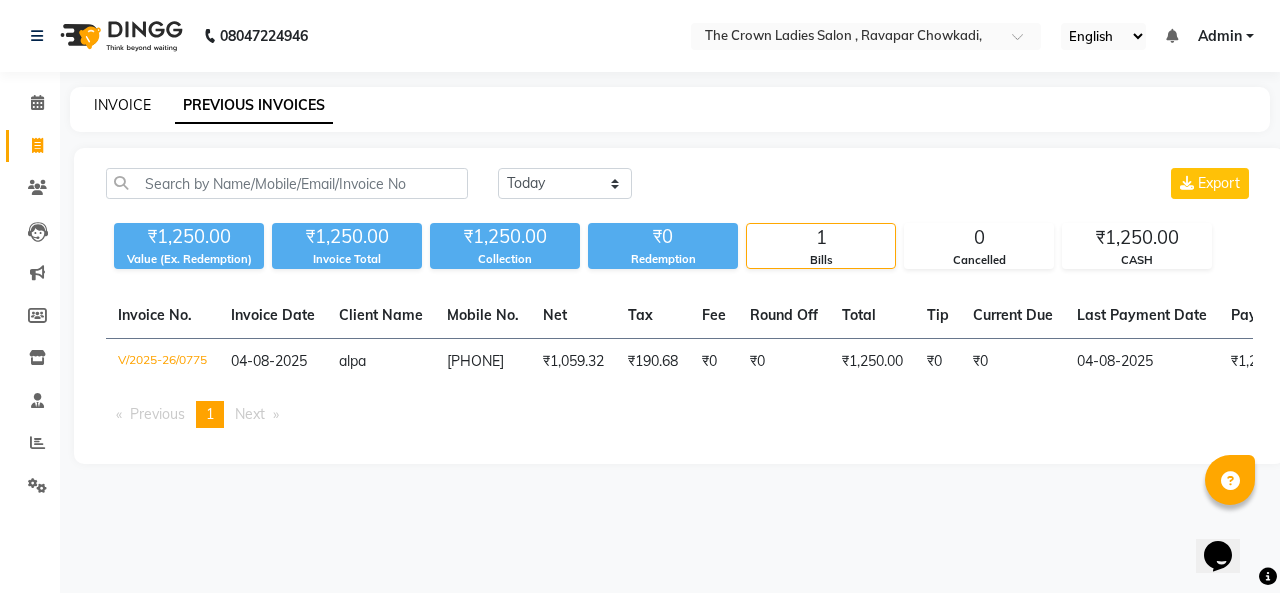 click on "INVOICE" 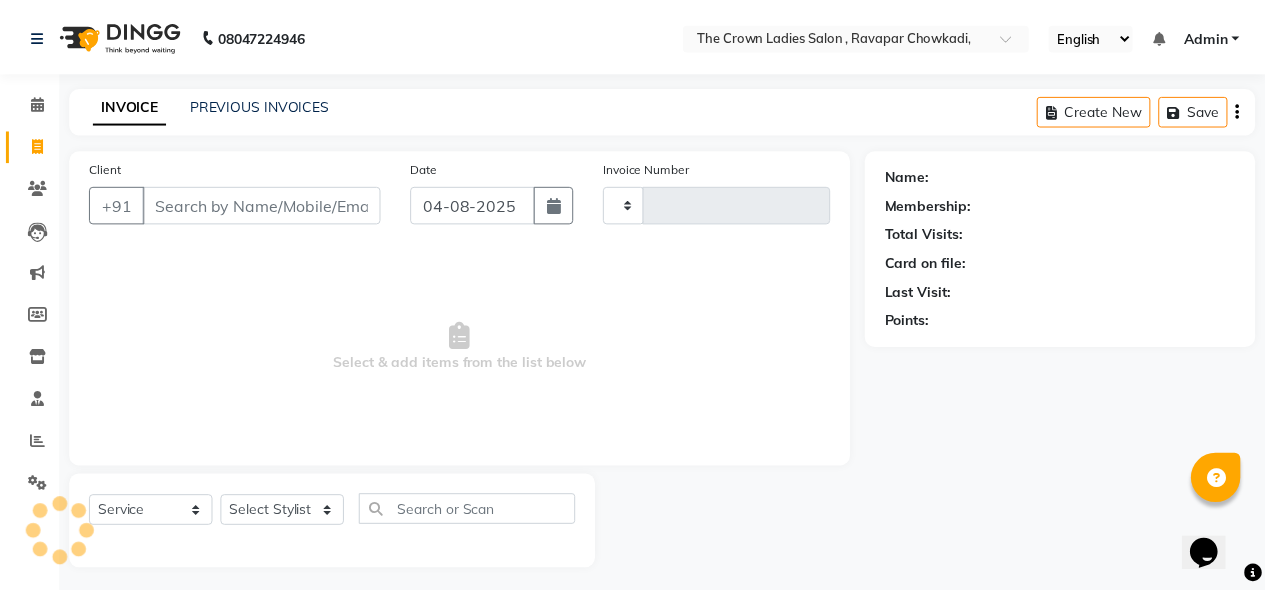 scroll, scrollTop: 7, scrollLeft: 0, axis: vertical 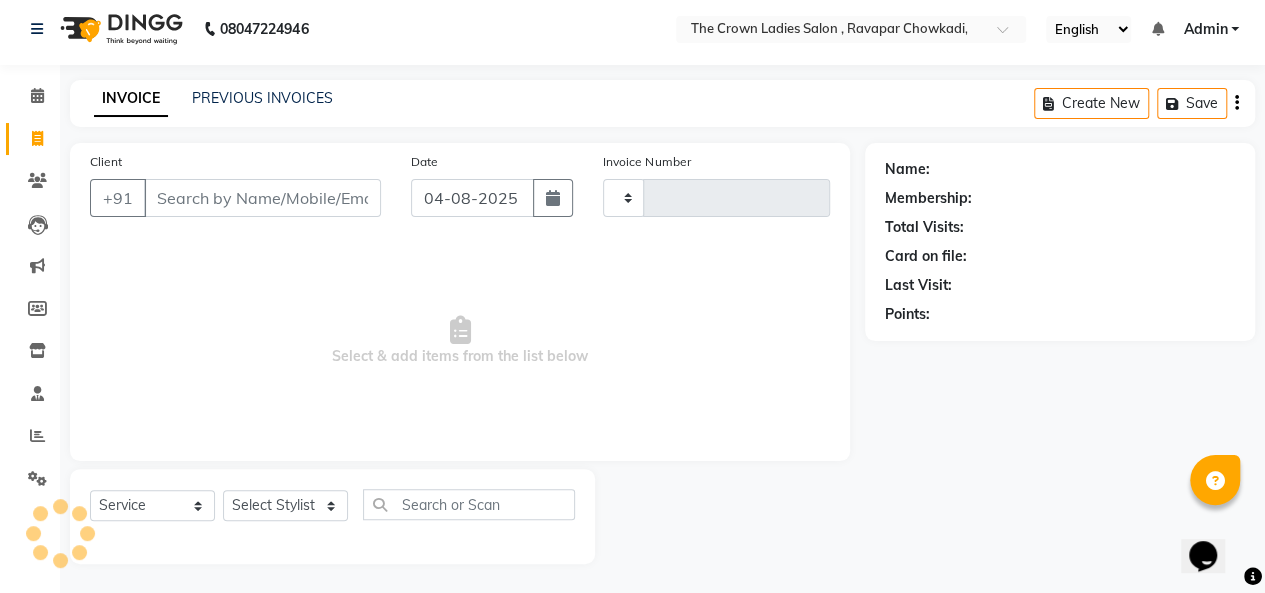 type on "0776" 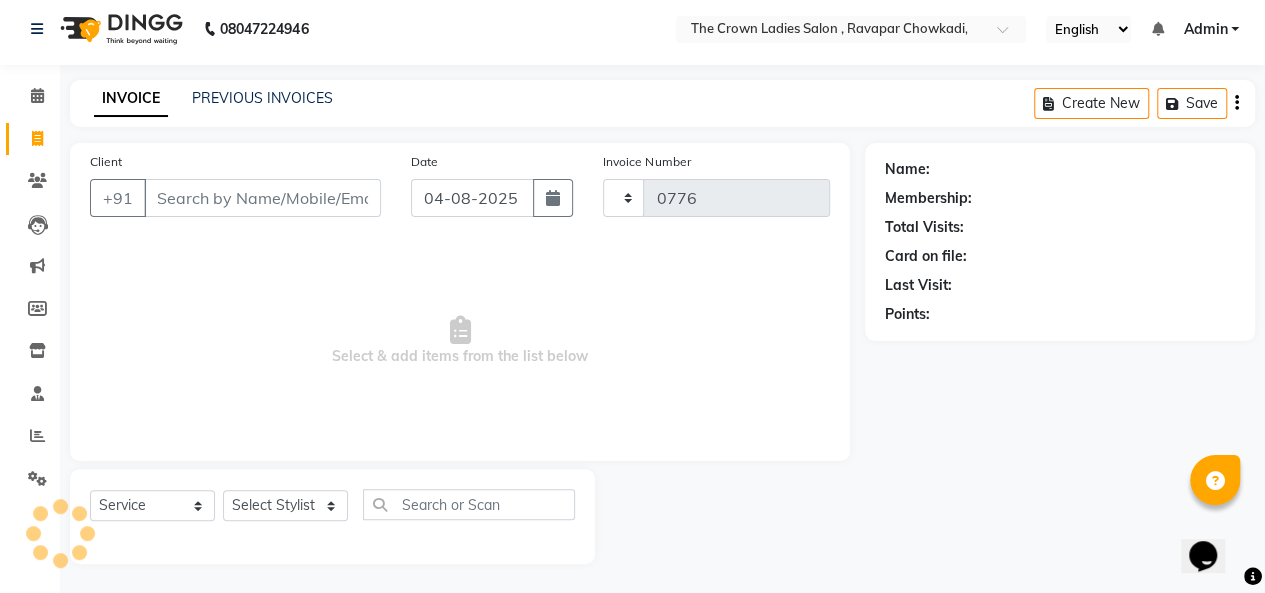 select on "7627" 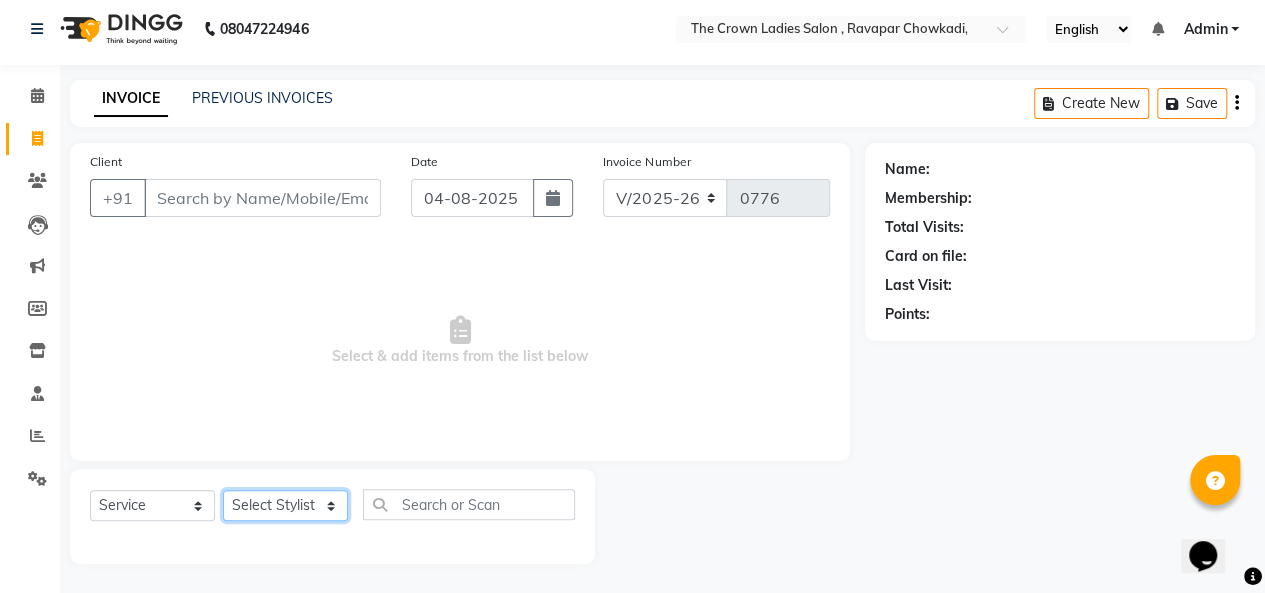 click on "Select Stylist Hemangi hemanshi khushi kundariya maya mayur nikita shubham tejas vaidehi" 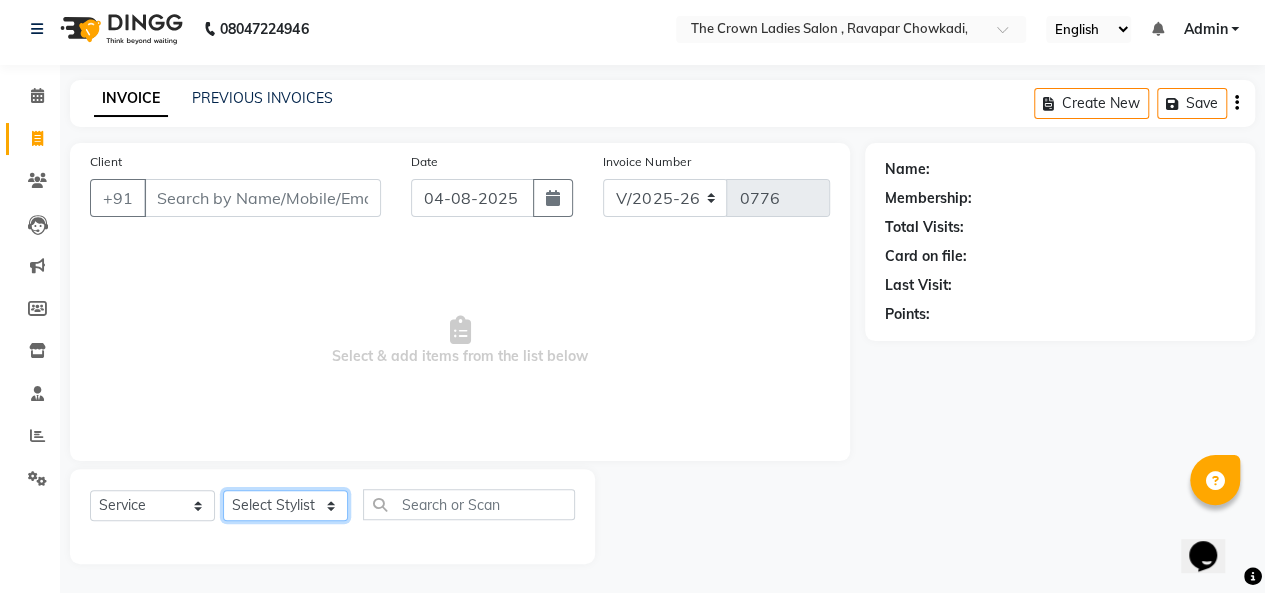 select on "81632" 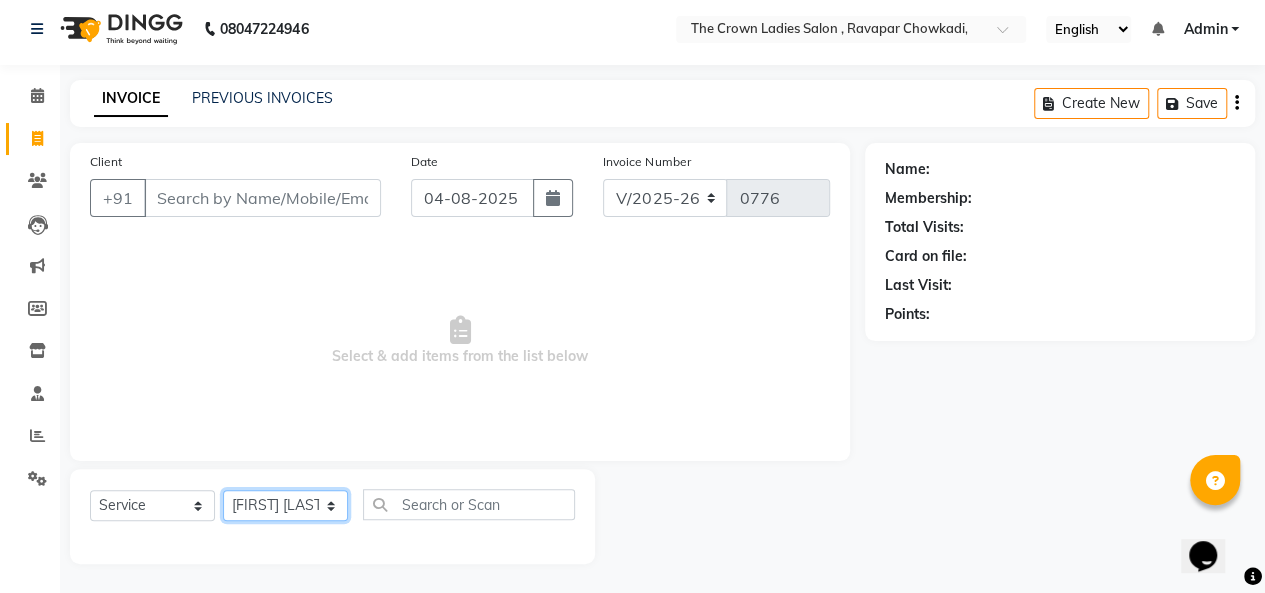 click on "Select Stylist Hemangi hemanshi khushi kundariya maya mayur nikita shubham tejas vaidehi" 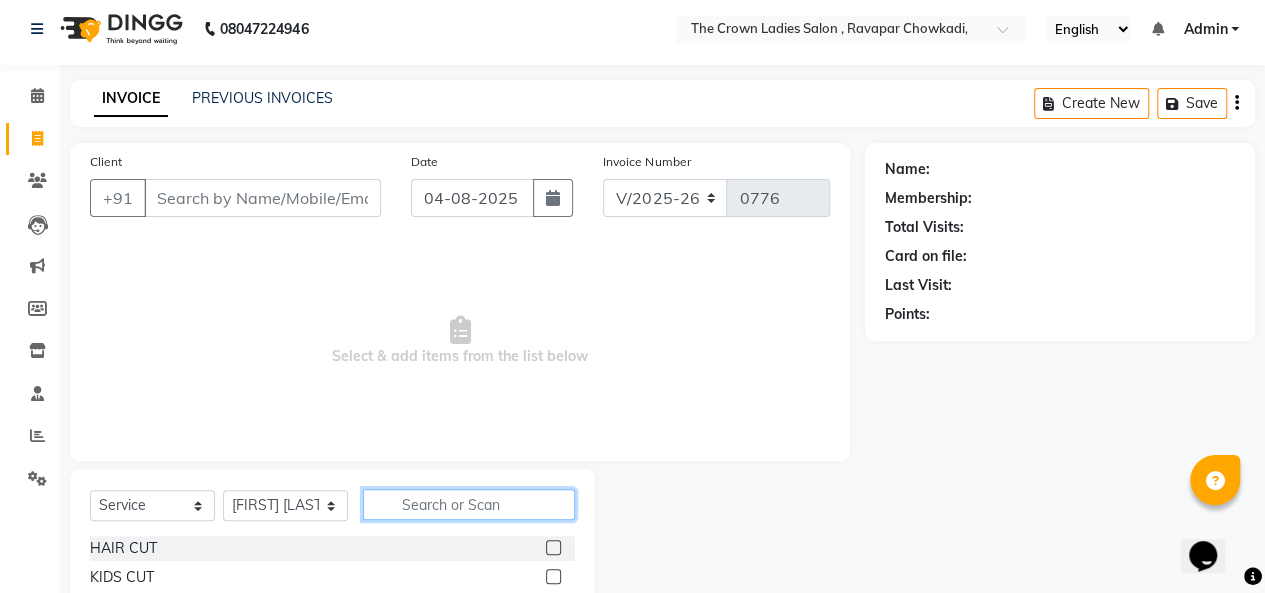 click 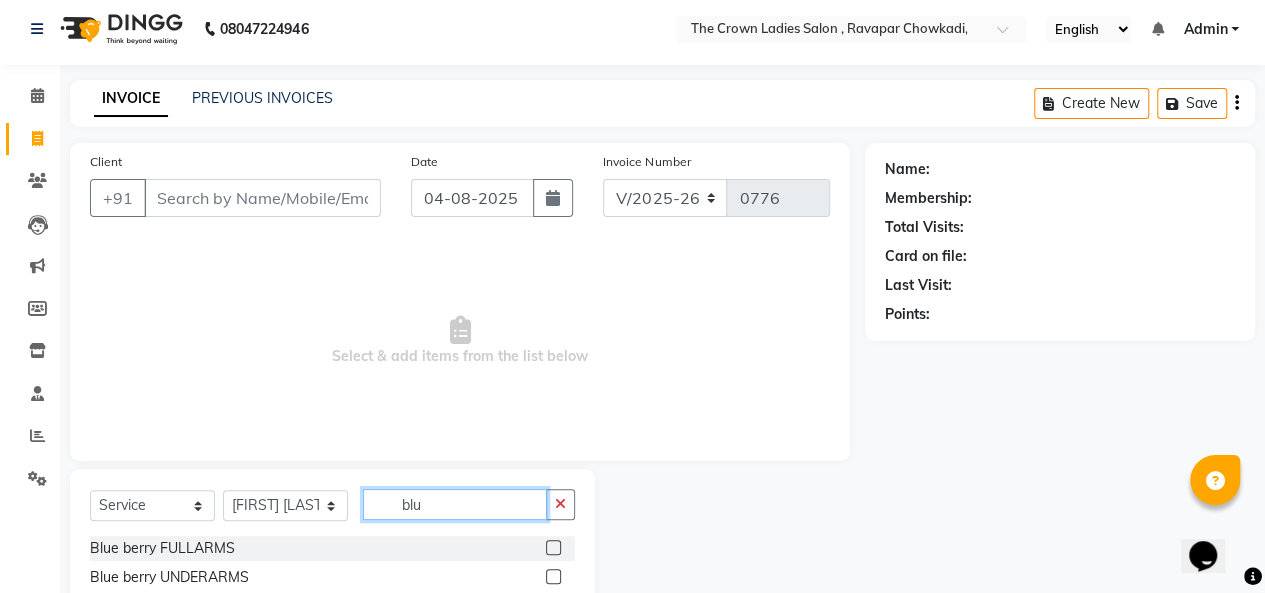 type on "blu" 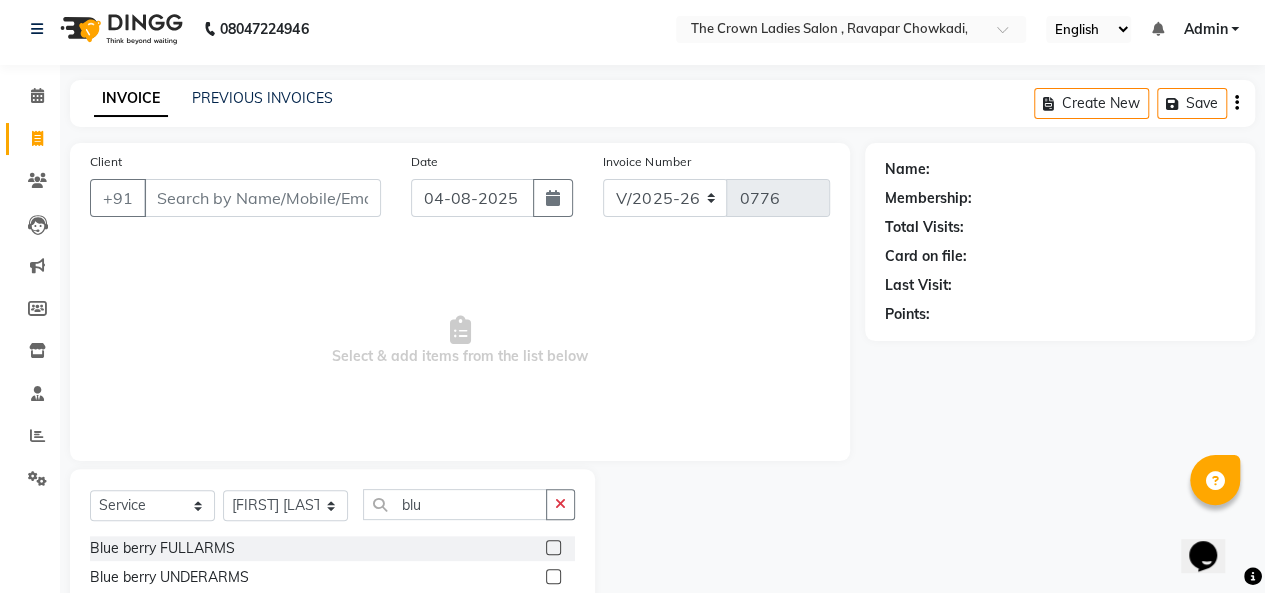 click 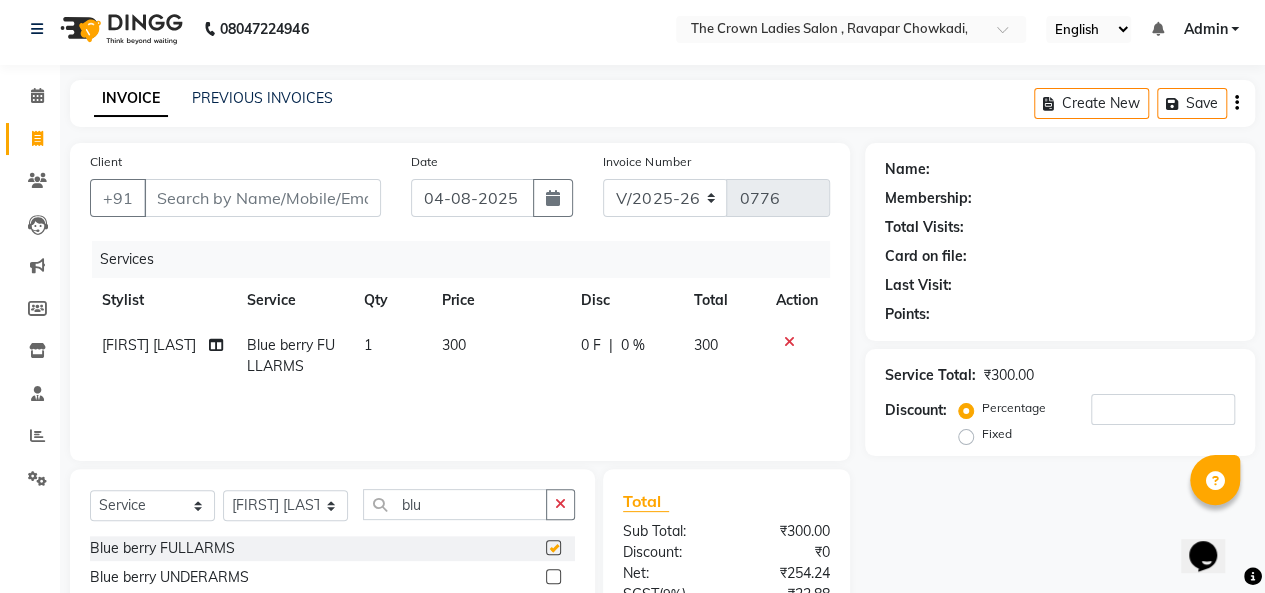 checkbox on "false" 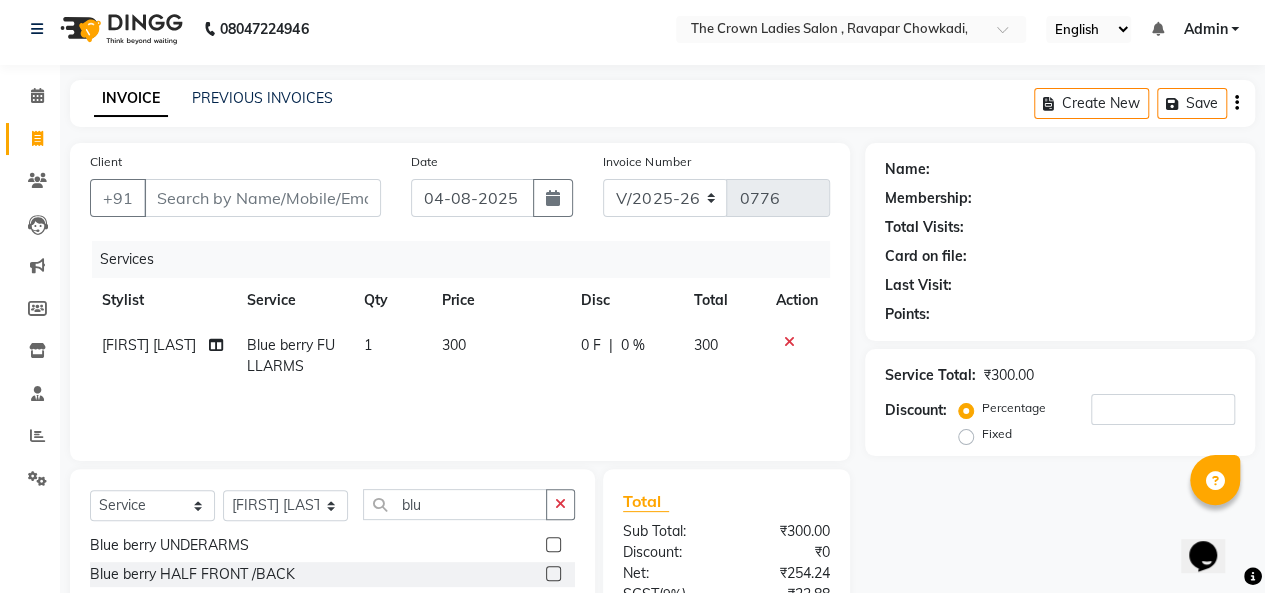 scroll, scrollTop: 0, scrollLeft: 0, axis: both 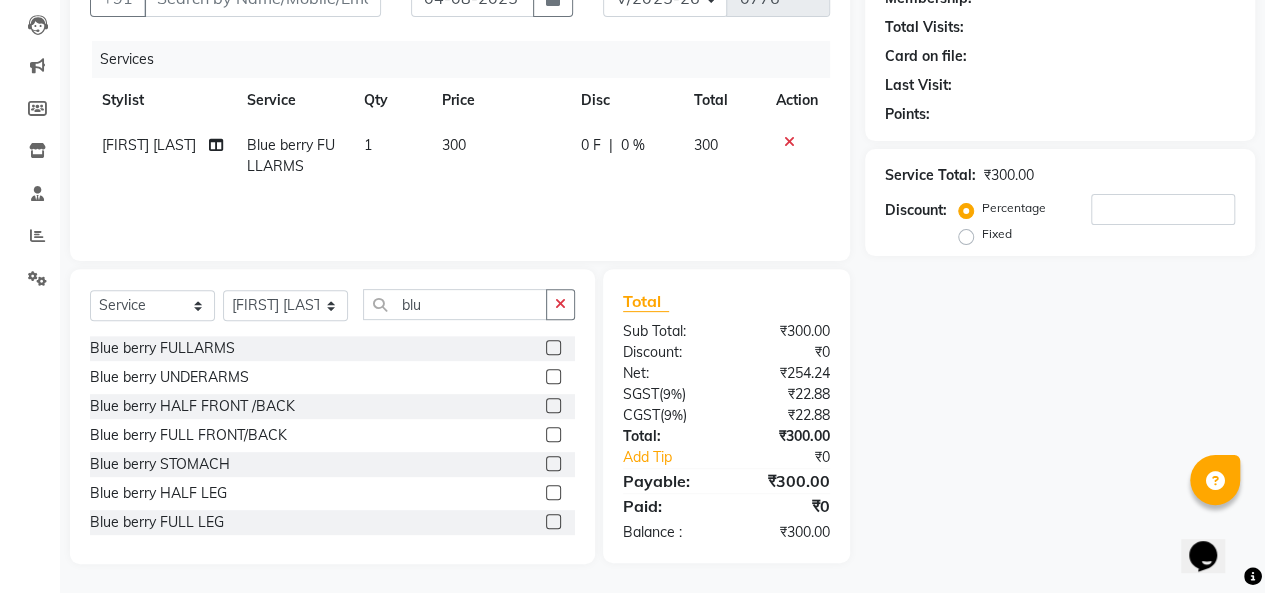 click 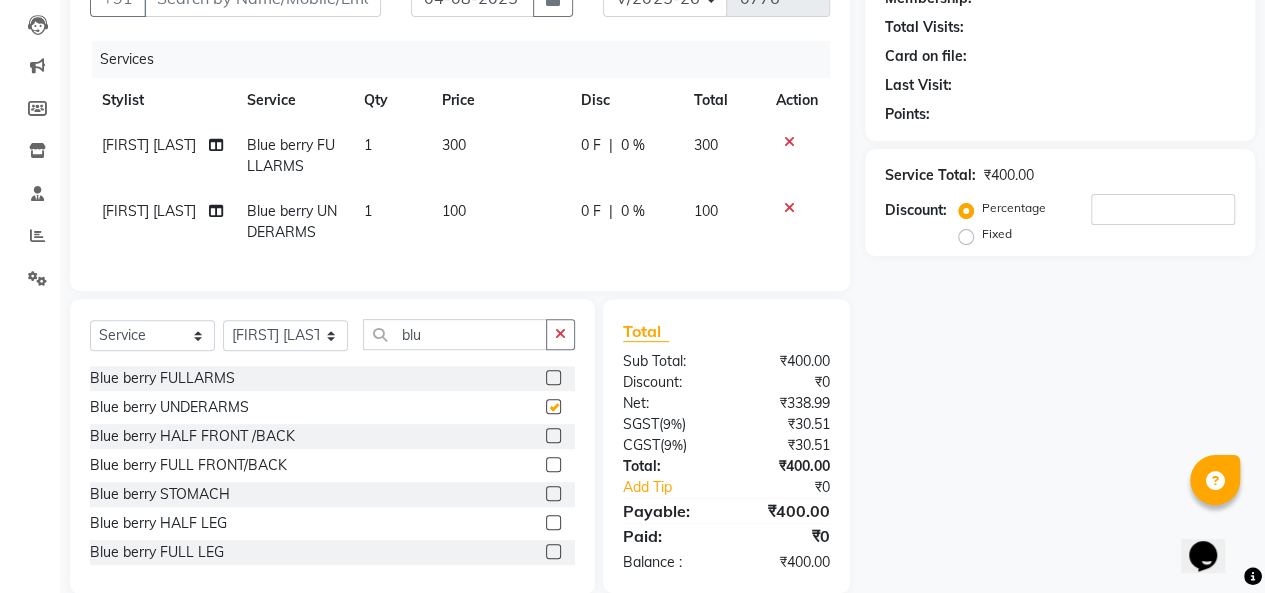 checkbox on "false" 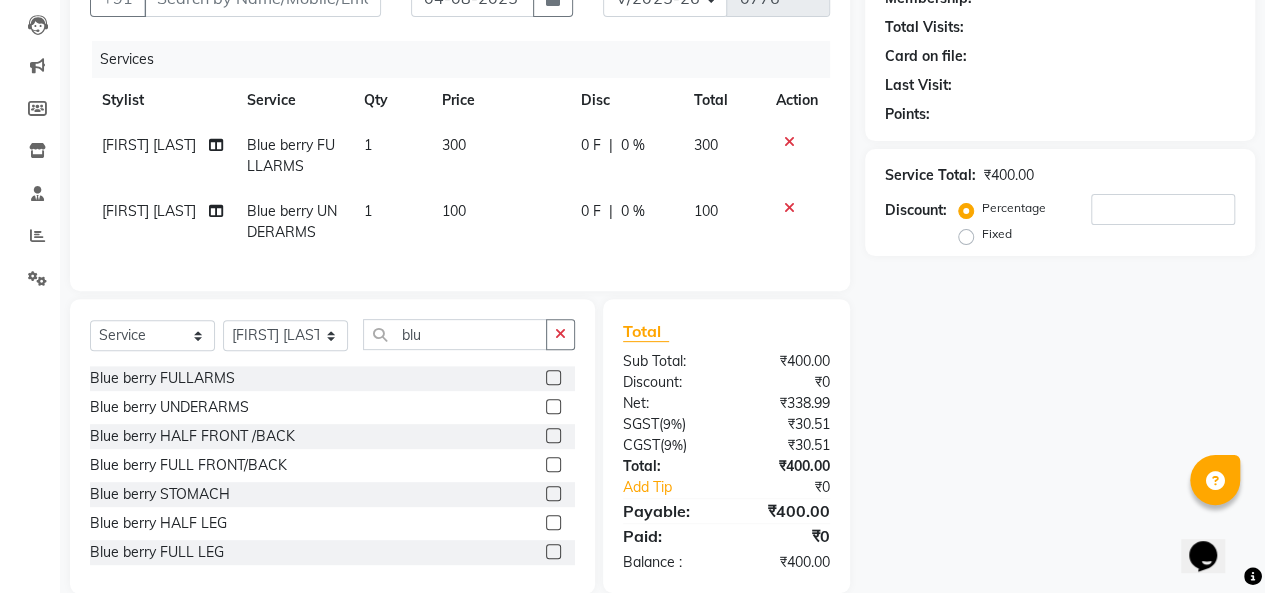 click 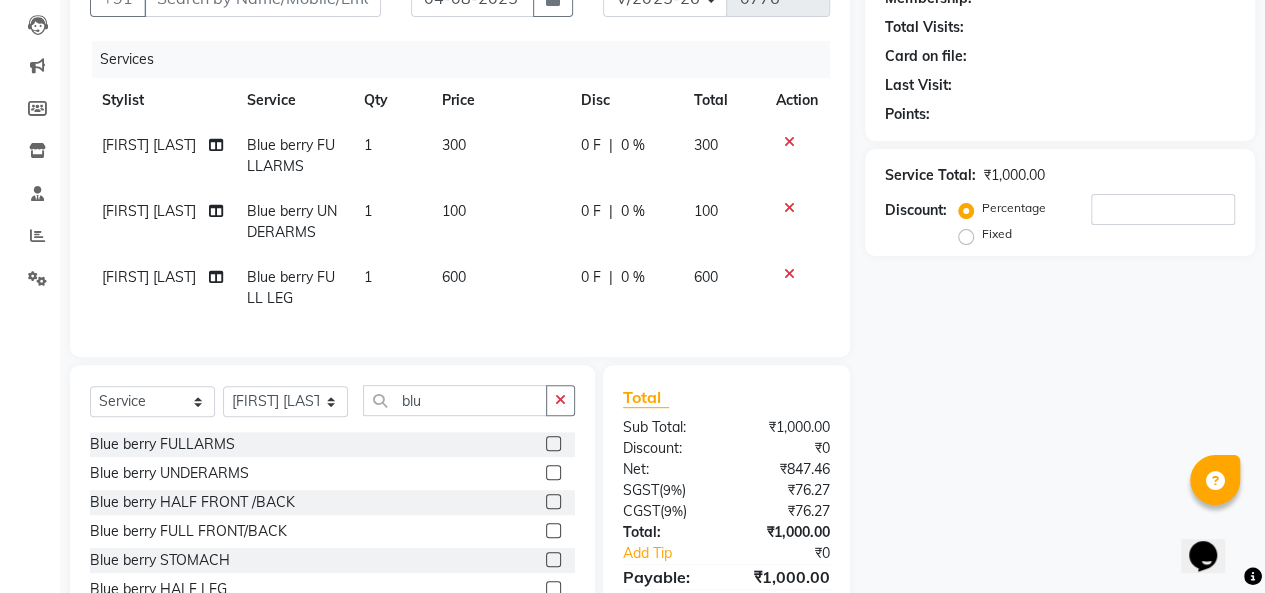 checkbox on "false" 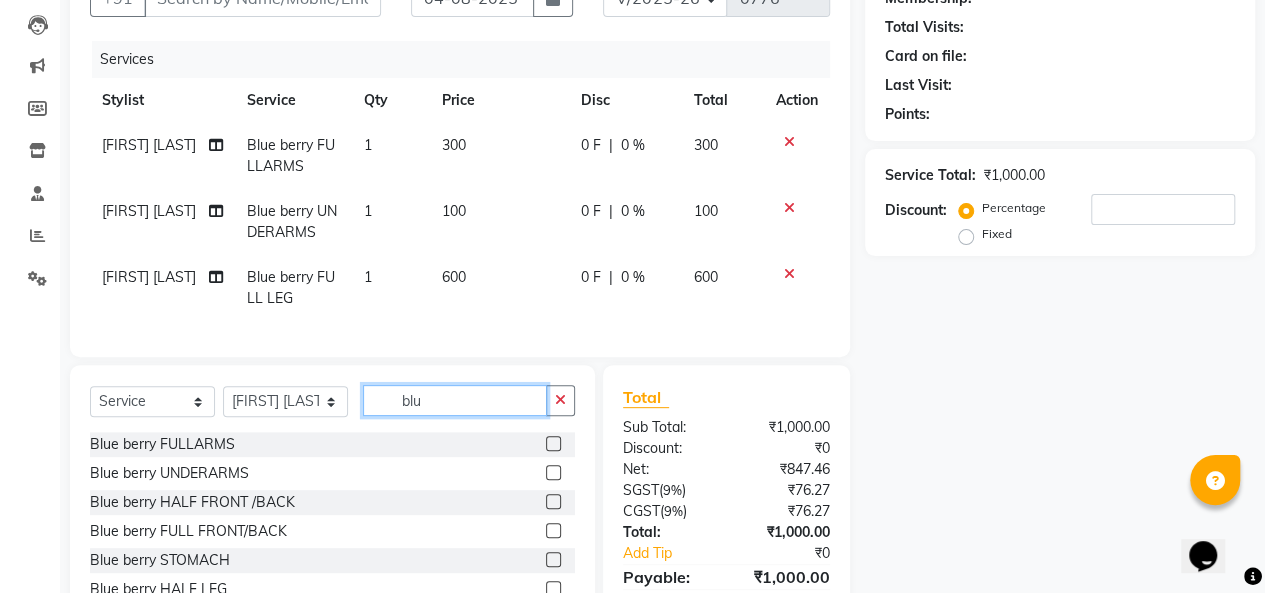 drag, startPoint x: 428, startPoint y: 407, endPoint x: 328, endPoint y: 433, distance: 103.32473 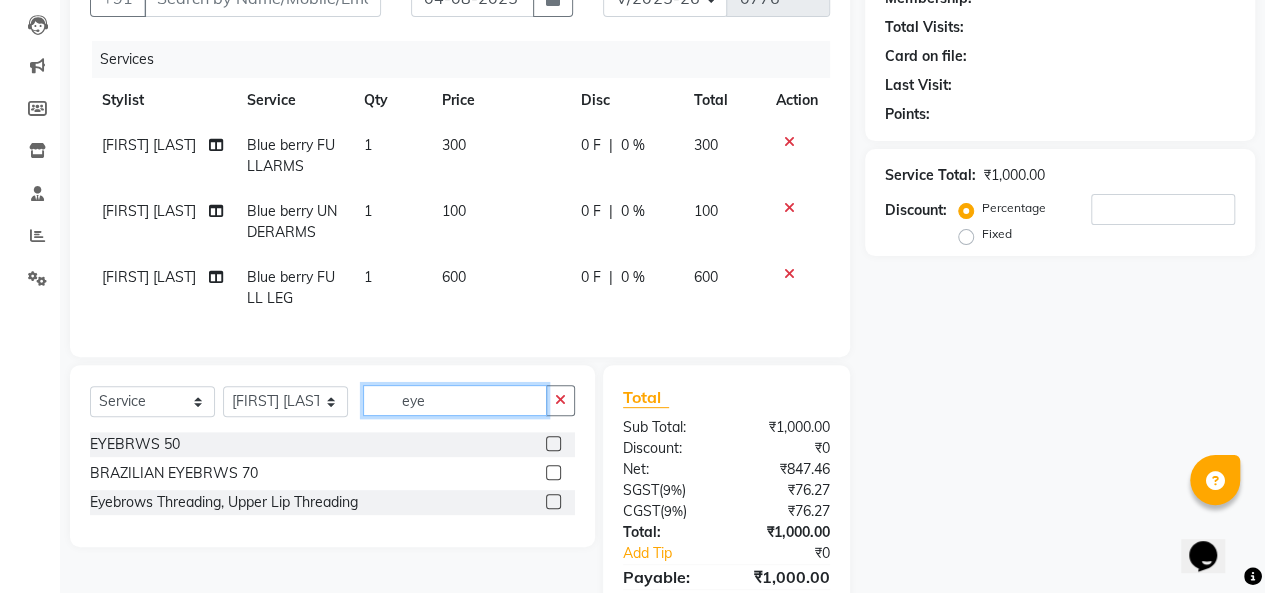 type on "eye" 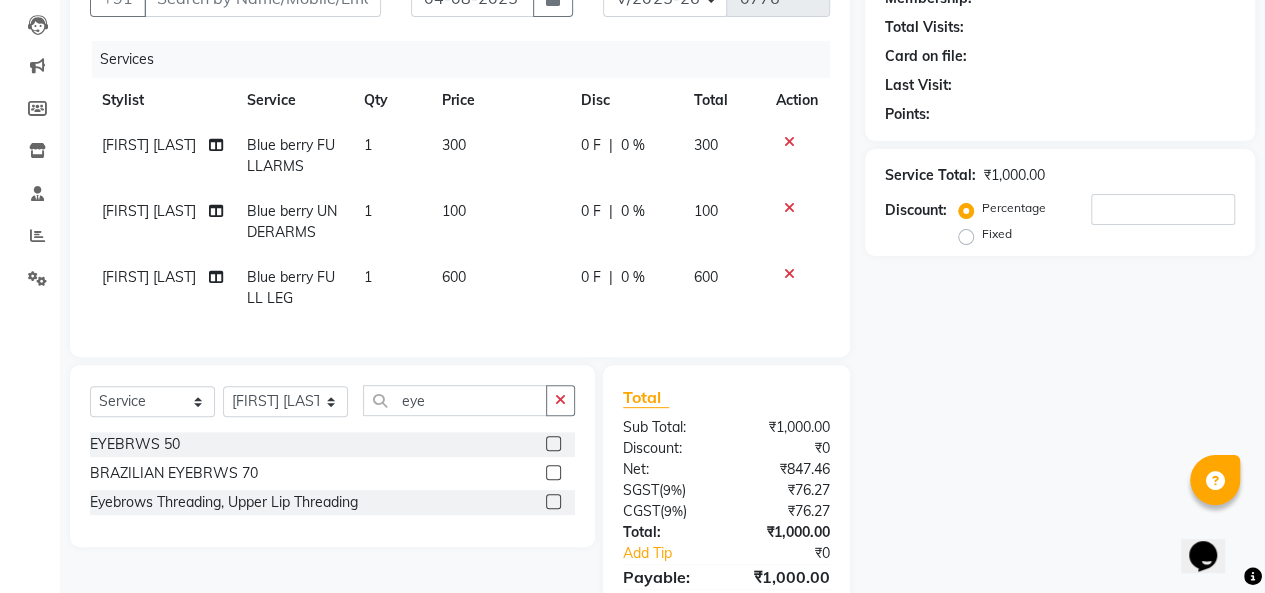 click 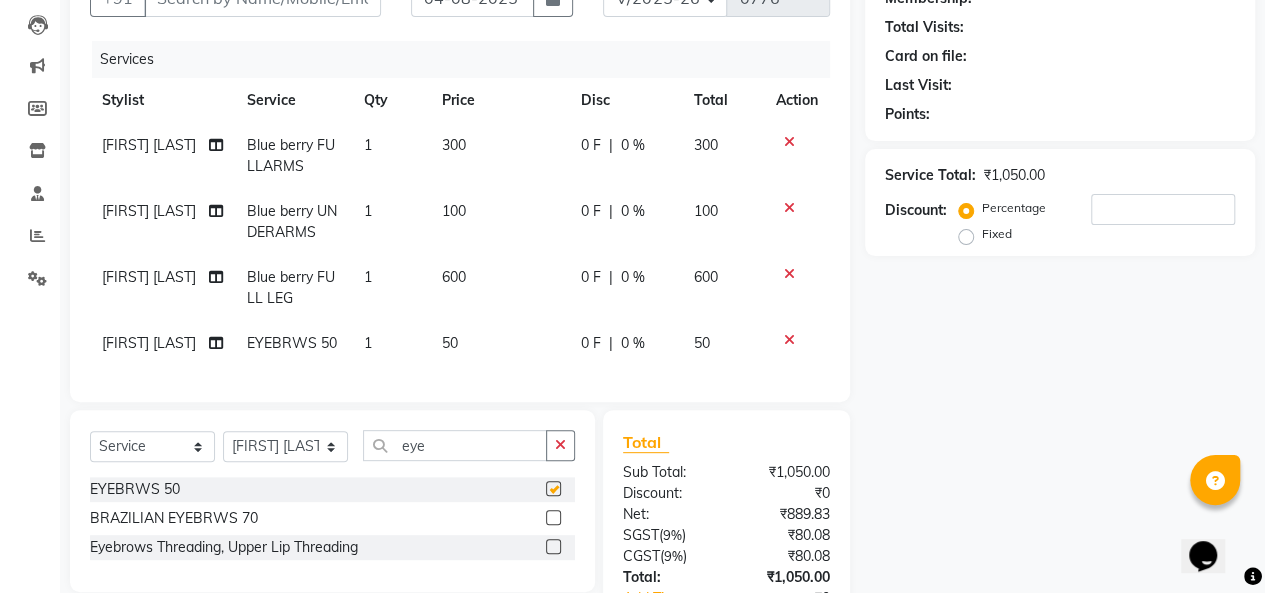 checkbox on "false" 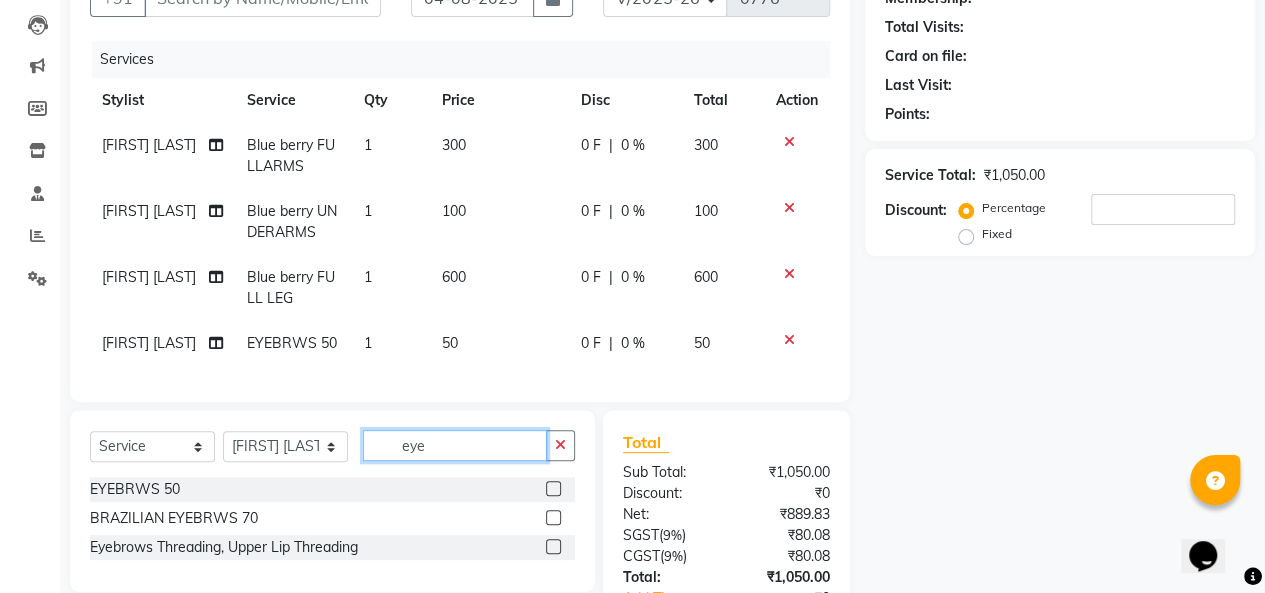 click on "eye" 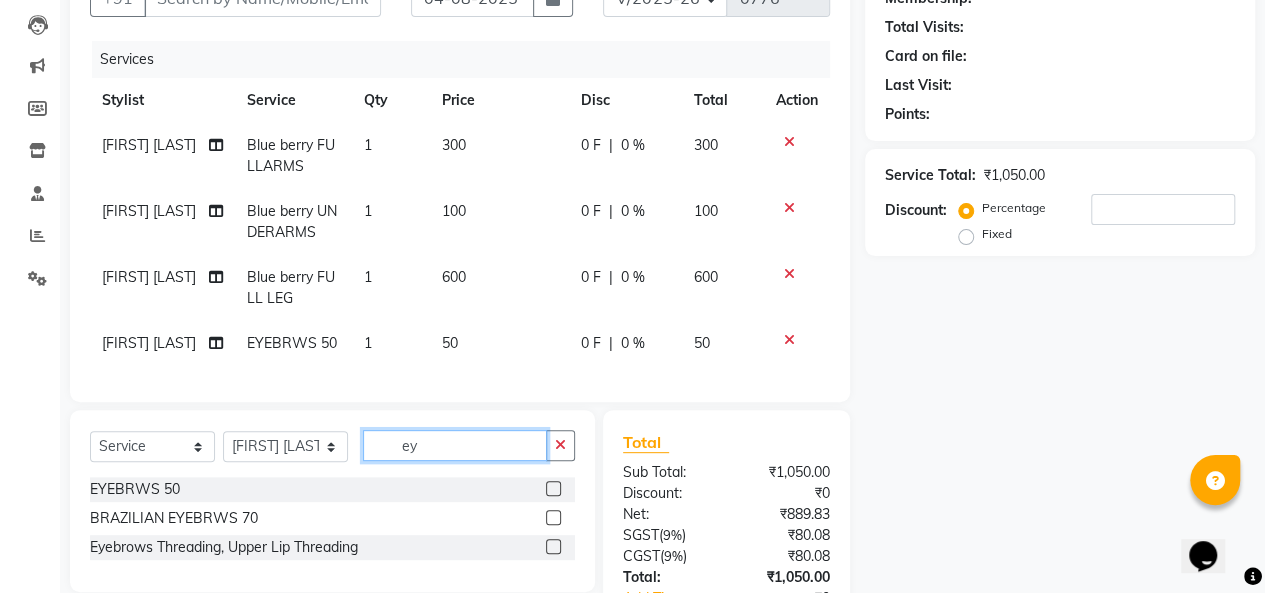 type on "e" 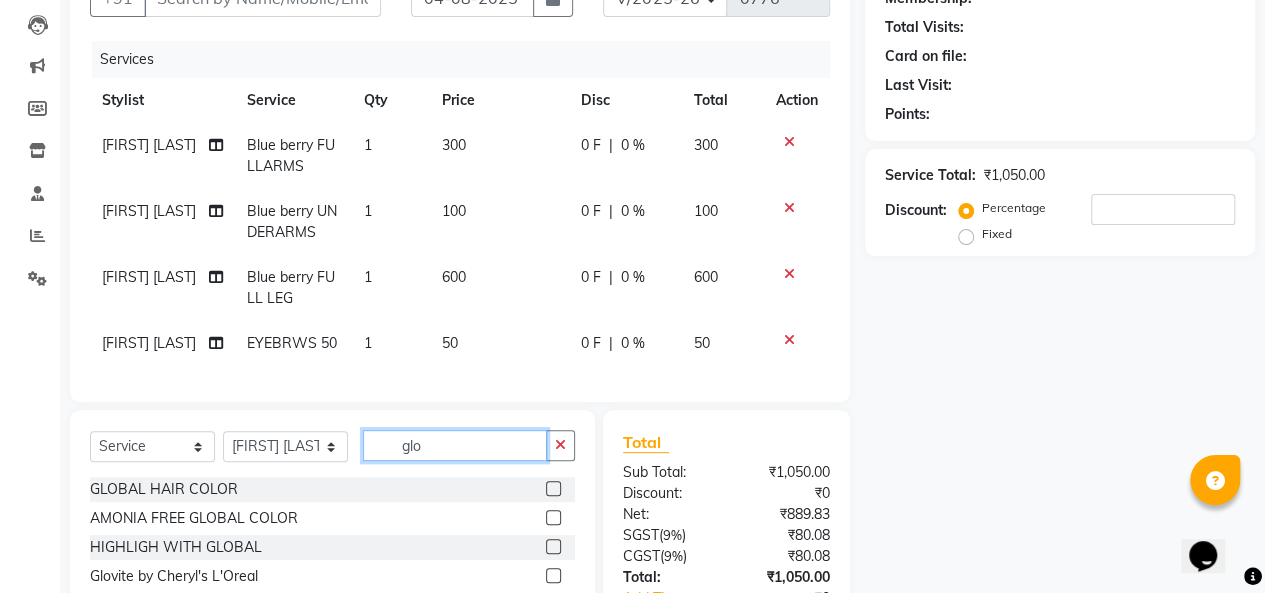 type on "glo" 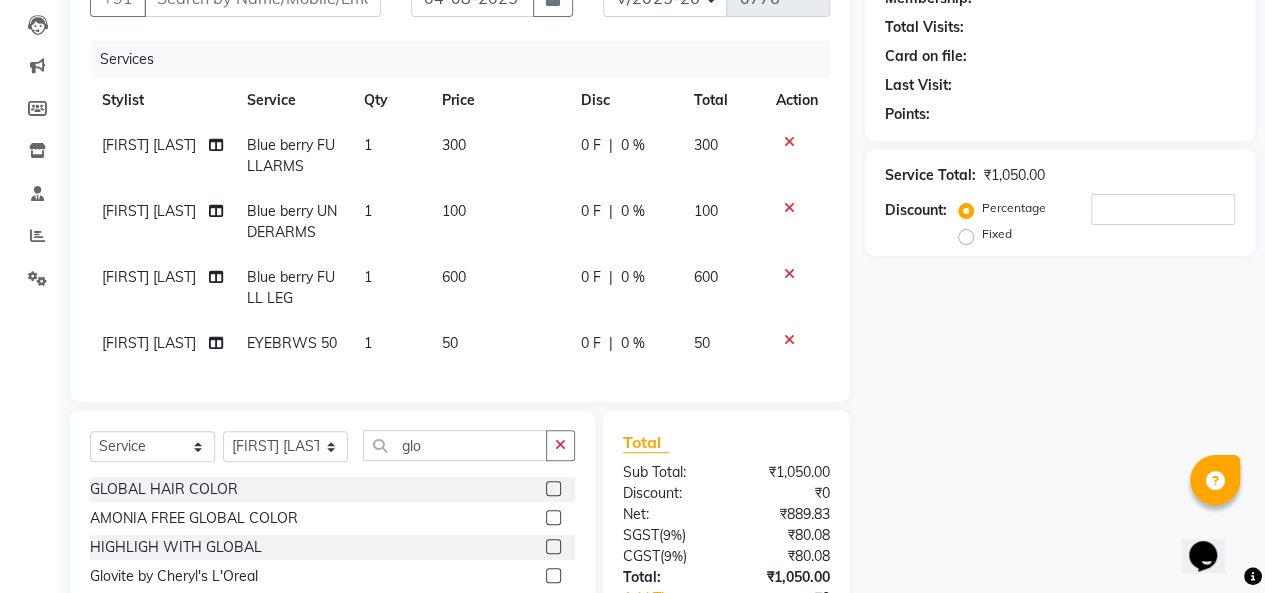 click 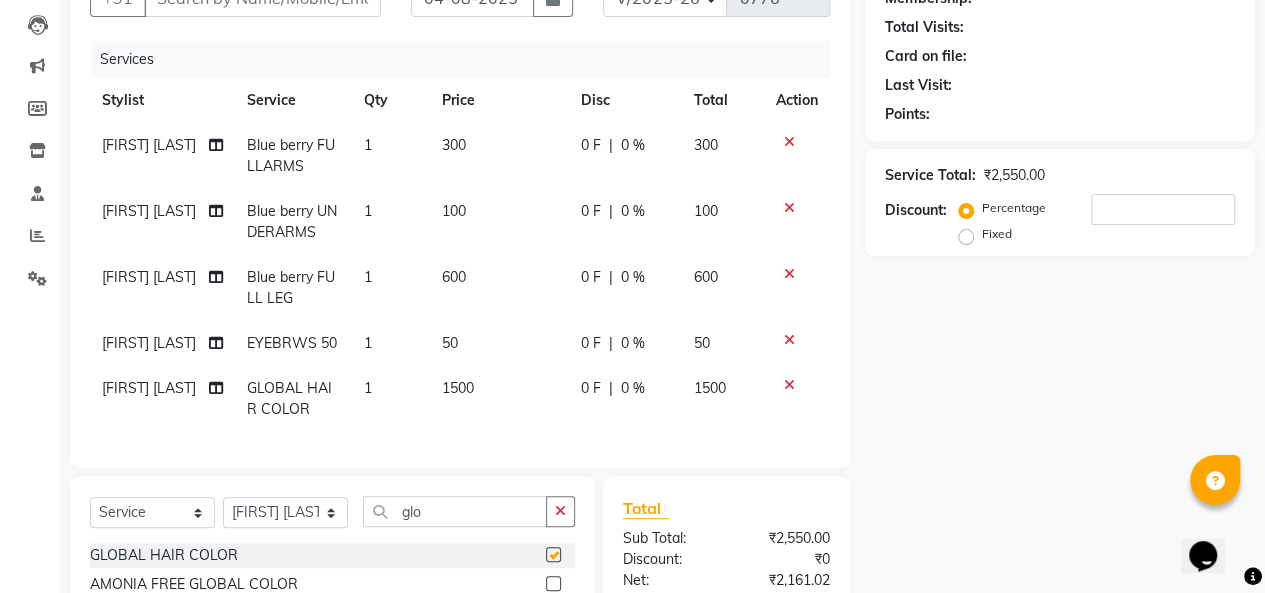 checkbox on "false" 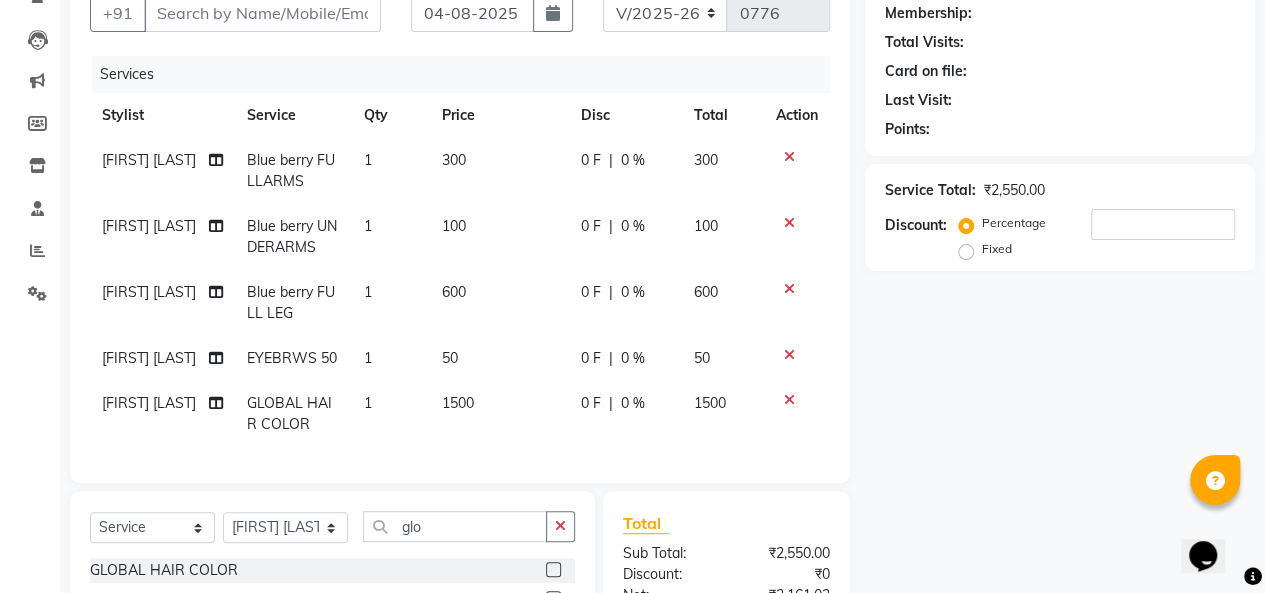 scroll, scrollTop: 207, scrollLeft: 0, axis: vertical 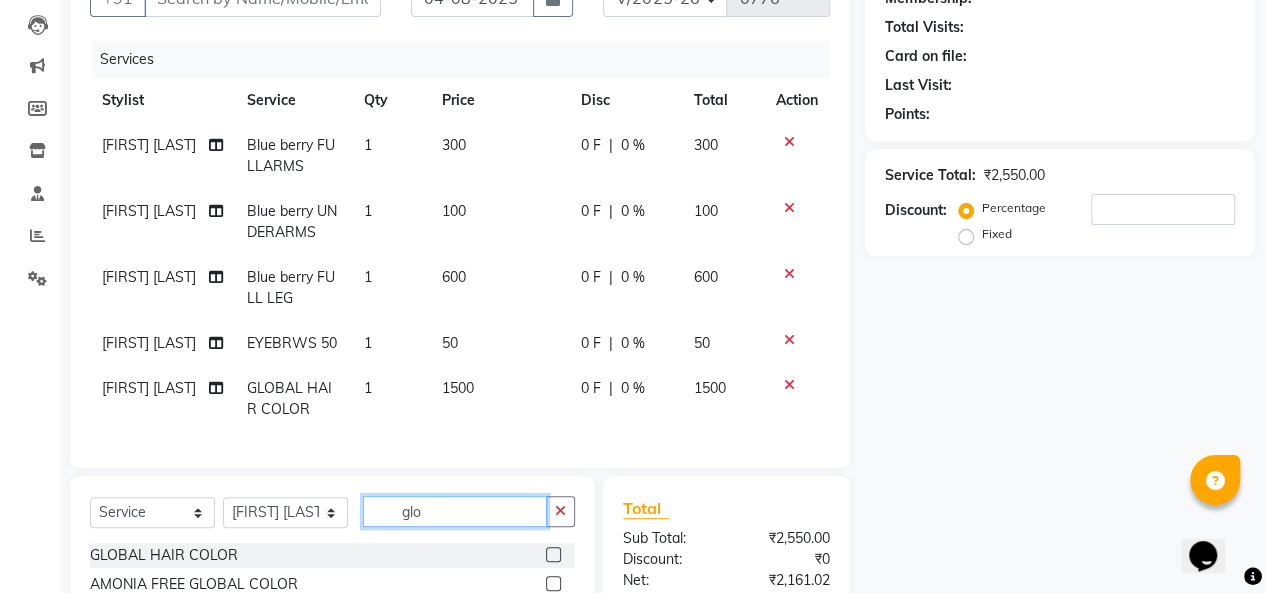 drag, startPoint x: 423, startPoint y: 524, endPoint x: 364, endPoint y: 528, distance: 59.135437 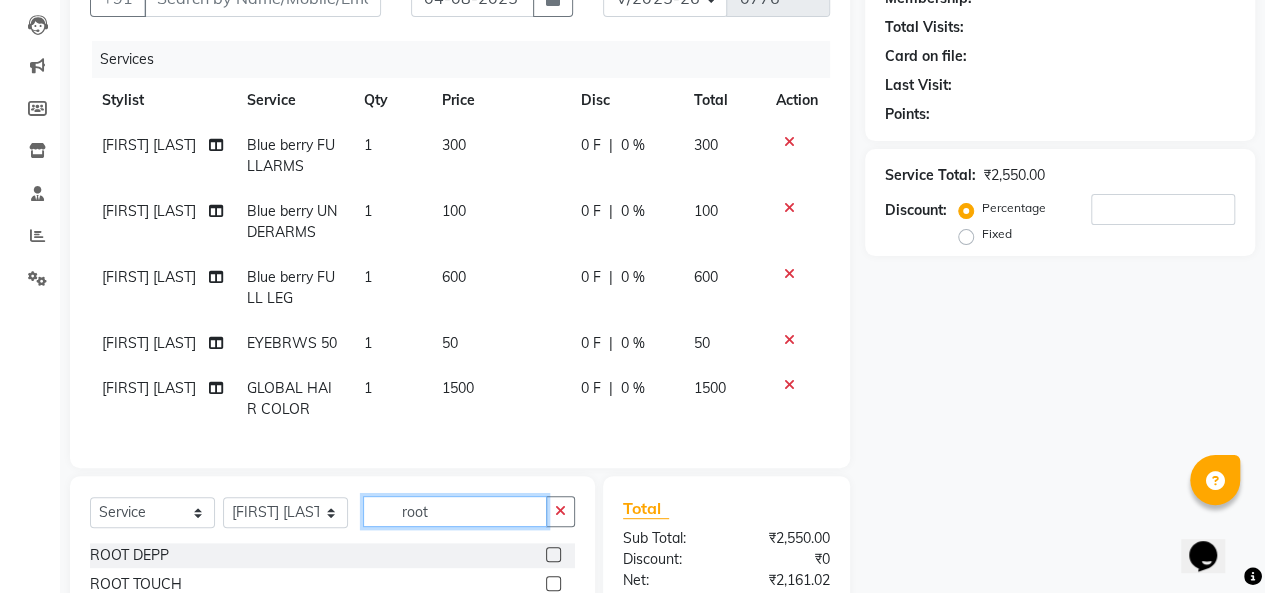 type on "root" 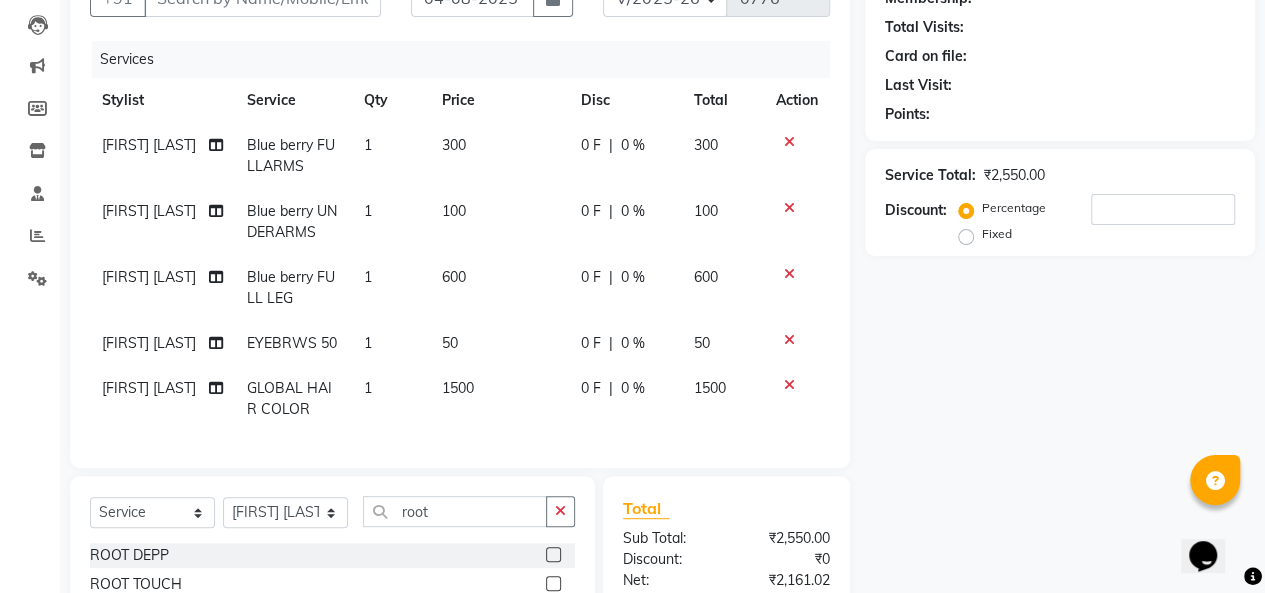 click 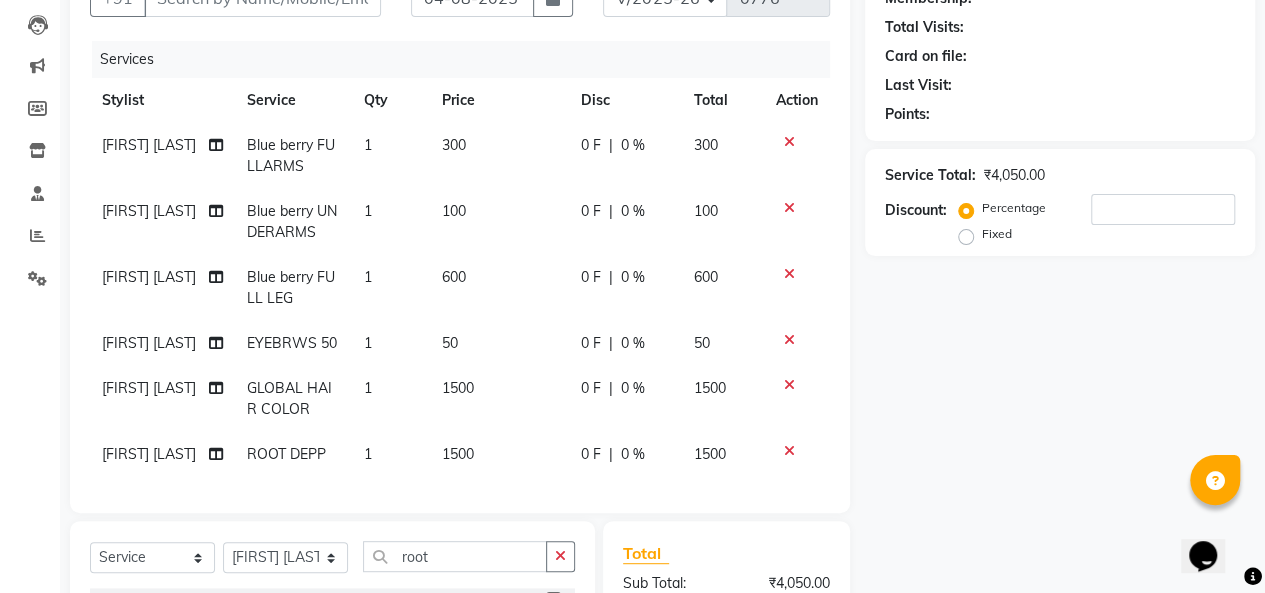 checkbox on "false" 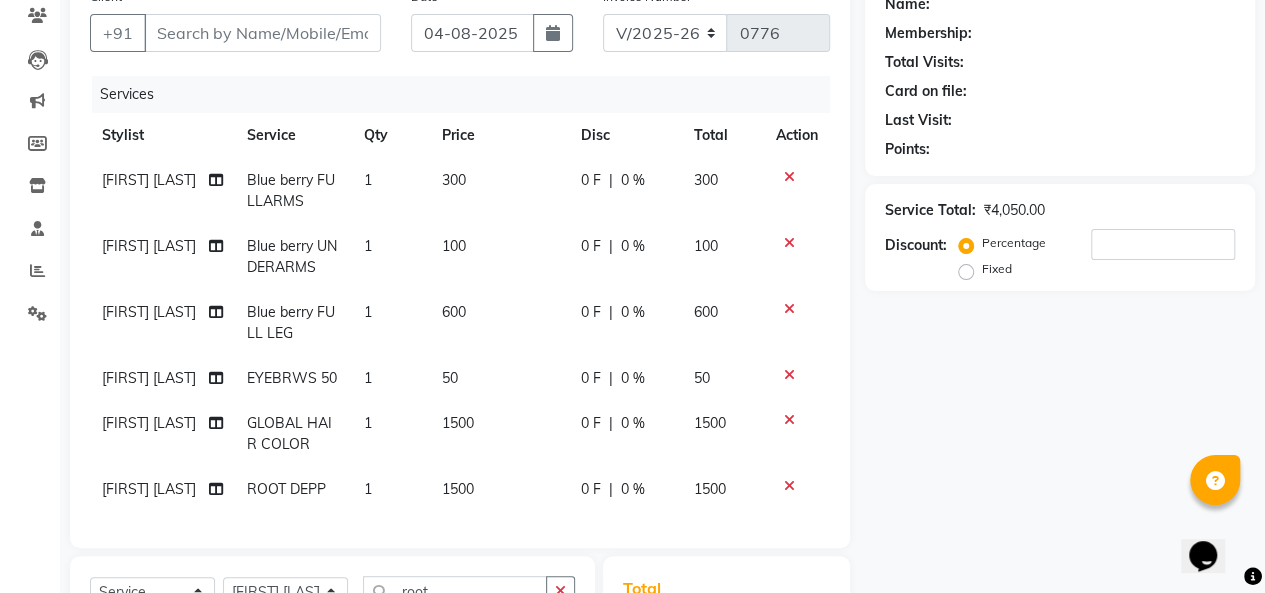 scroll, scrollTop: 178, scrollLeft: 0, axis: vertical 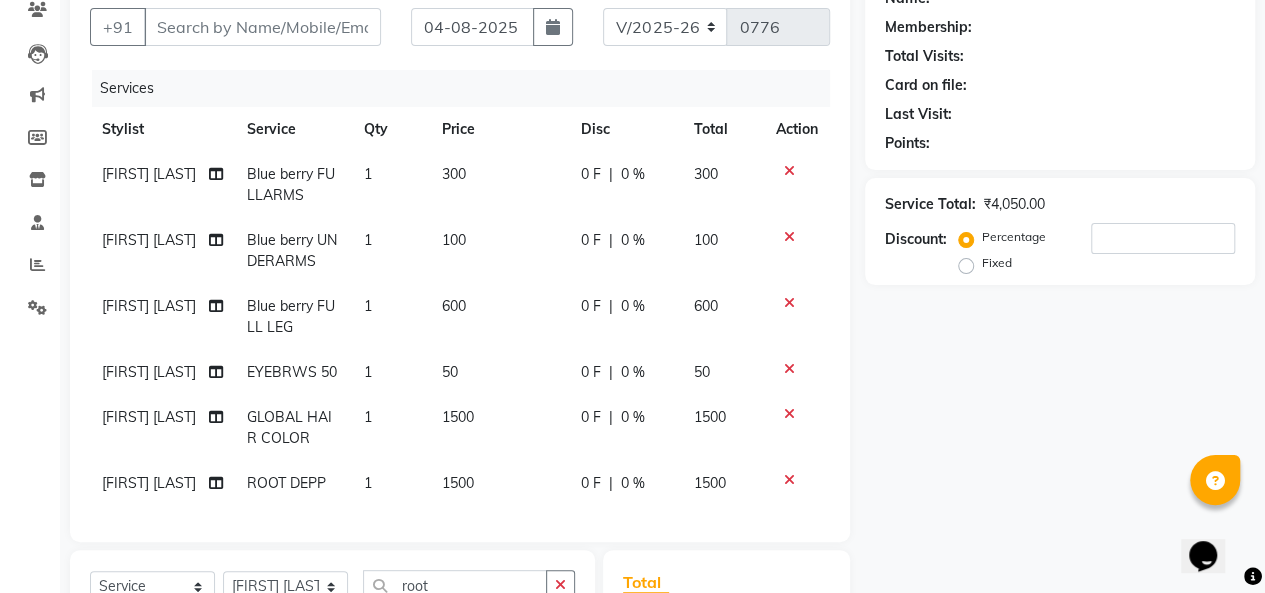 click on "1500" 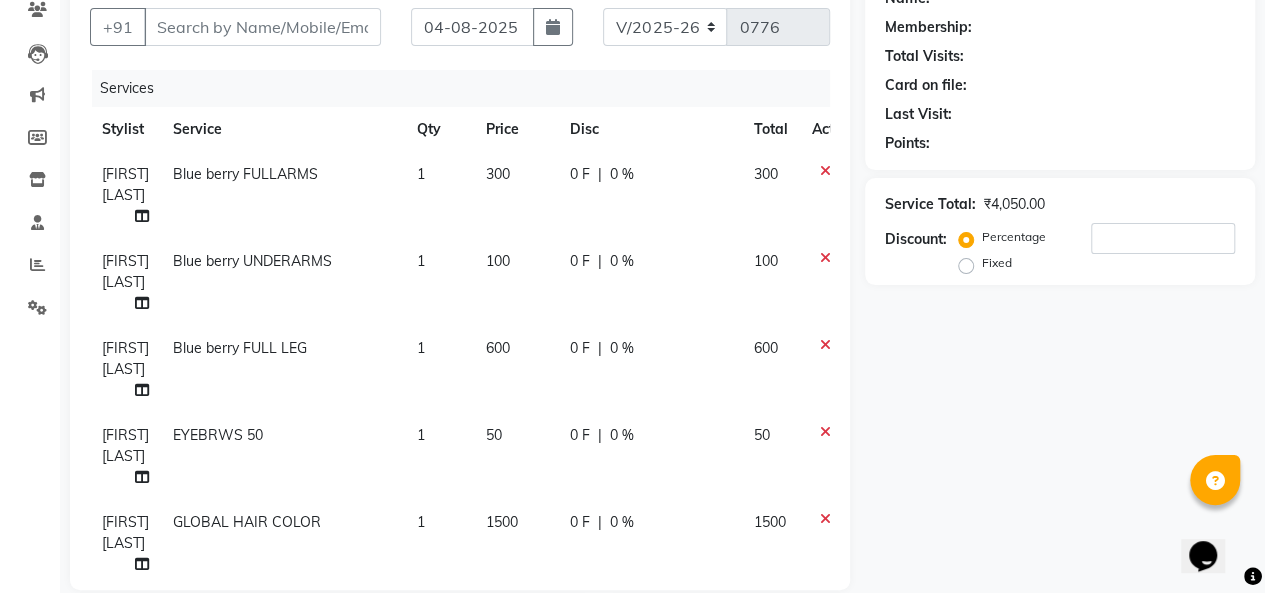 click on "1" 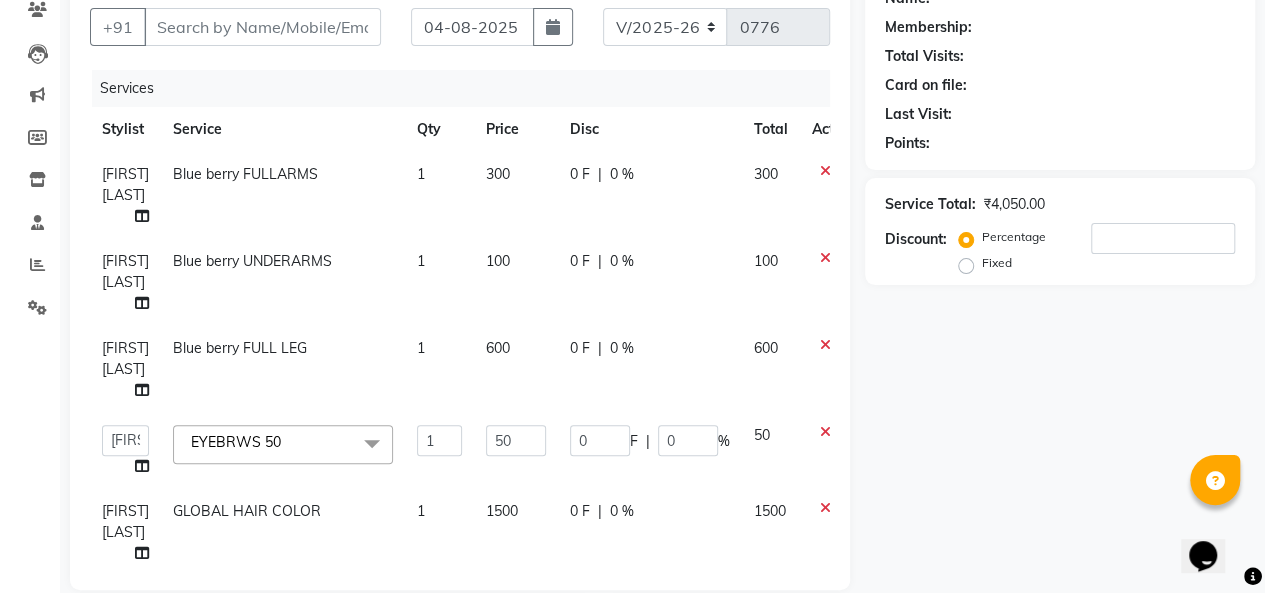click on "1500" 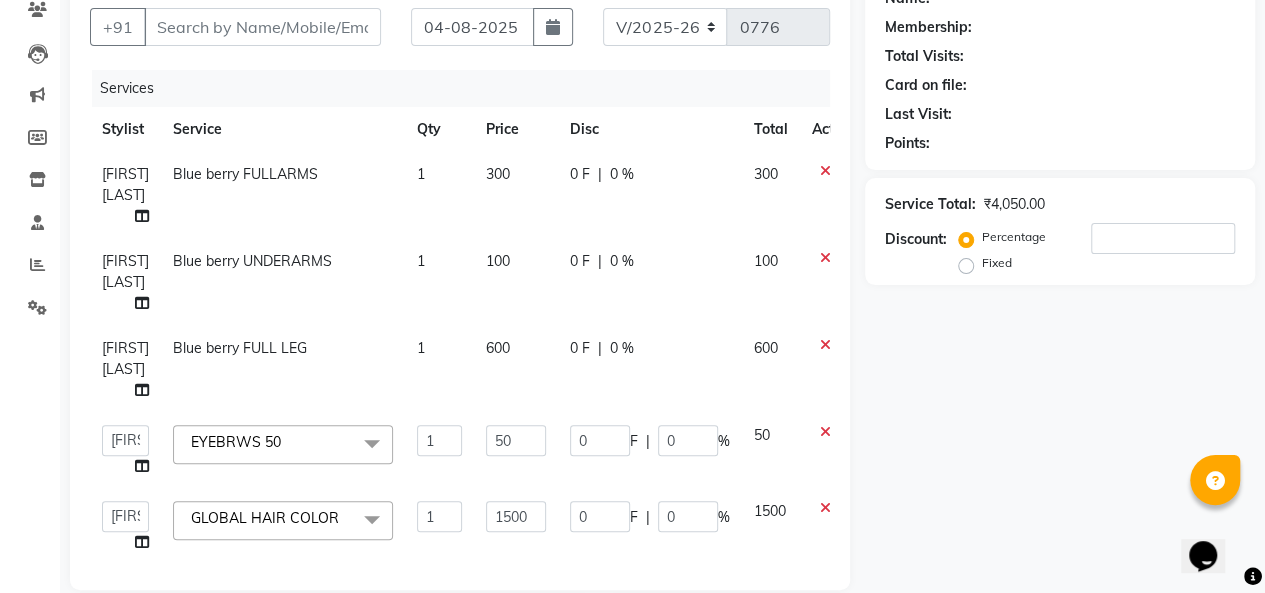 click on "1500" 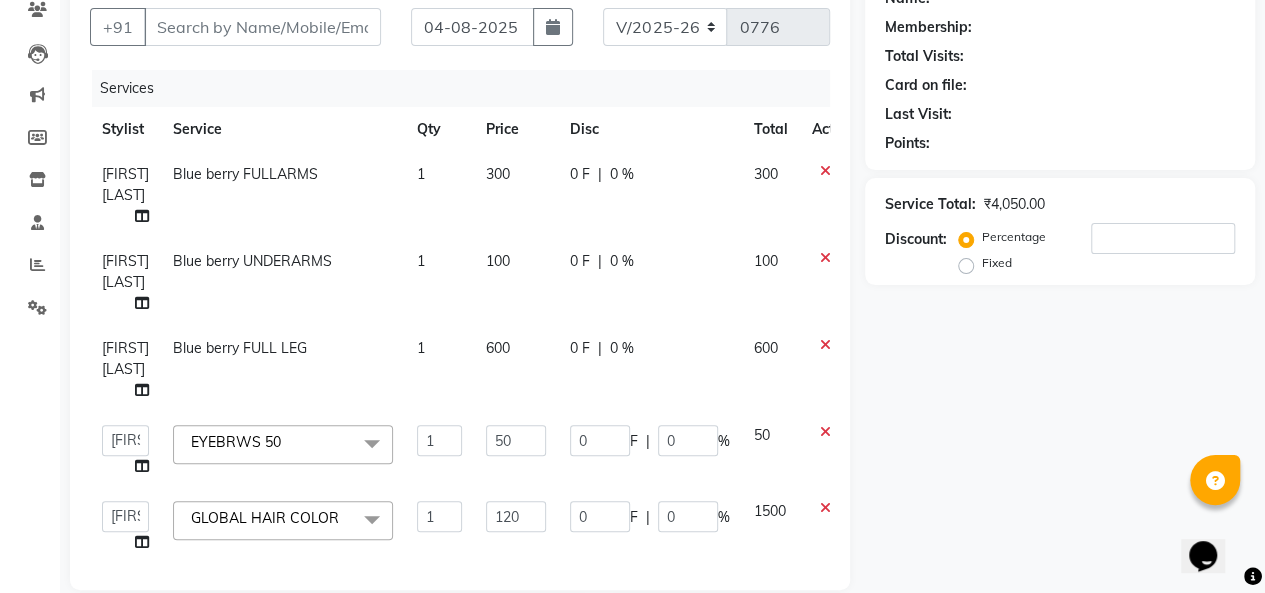 type on "1200" 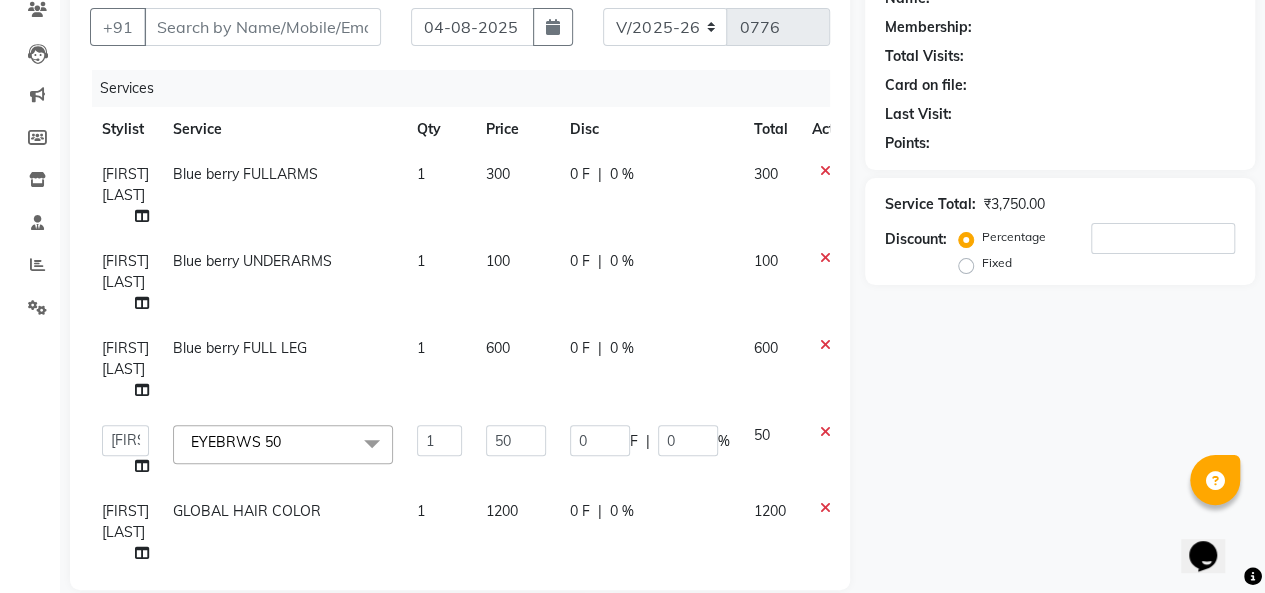 click on "Client +91 Date [DATE] Invoice Number V/2025 V/2025-26 0776 Services Stylist Service Qty Price Disc Total Action [FIRST] [LAST] Blue berry FULLARMS 1 300 0 F | 0 % 300 [FIRST] [LAST] Blue berry UNDERARMS 1 100 0 F | 0 % 100 [FIRST] [LAST] Blue berry FULL LEG 1 600 0 F | 0 % 600  [FIRST]   [FIRST]   [FIRST] [LAST]   [FIRST]   [FIRST]   [FIRST]   [FIRST]   [FIRST]   [FIRST]  EYEBRWS 50  x HAIR CUT KIDS CUT HAIR WASH HAIR WASH & BLOWDRY PREMIUM WASH HAIR WAH & TONGS HAIR WASH & IRON PURIFY DANDRUFF WASH CLASIC HAIR SPA WELLA PROTINE TREATMENT WELLA SP TREATMENT DANDRUFF CONTROL ROOT DEPP CERAMIDE TREATMENT HAIR PH BALANCE WELLA PLEX TREATMENT SHAMPLING LOREAL PLEX  KERATIN BOTOX KERATIN  NENO PLASTIA KERATIN  BRAZILIAN CARNIVAL KERATIN COPACABANA SMOOTHNING STRAIGHTENING ROOT TOUCH AMONIA FREE TOUCH UP GLOBAL HAIR COLOR AMONIA FREE GLOBAL COLOR CLASSIC HIGHLIGHTS HIGHLIGH WITH GLOBAL EYEBRWS 50 FOREHEAD 10 UPPERLIPS 10 LOWERLIPS 40 CHIN 40 JAWLINE 40 FULLFACE 150 SUGAR FULLARMS 100 SUGAR UNDERARM /50 1 50" 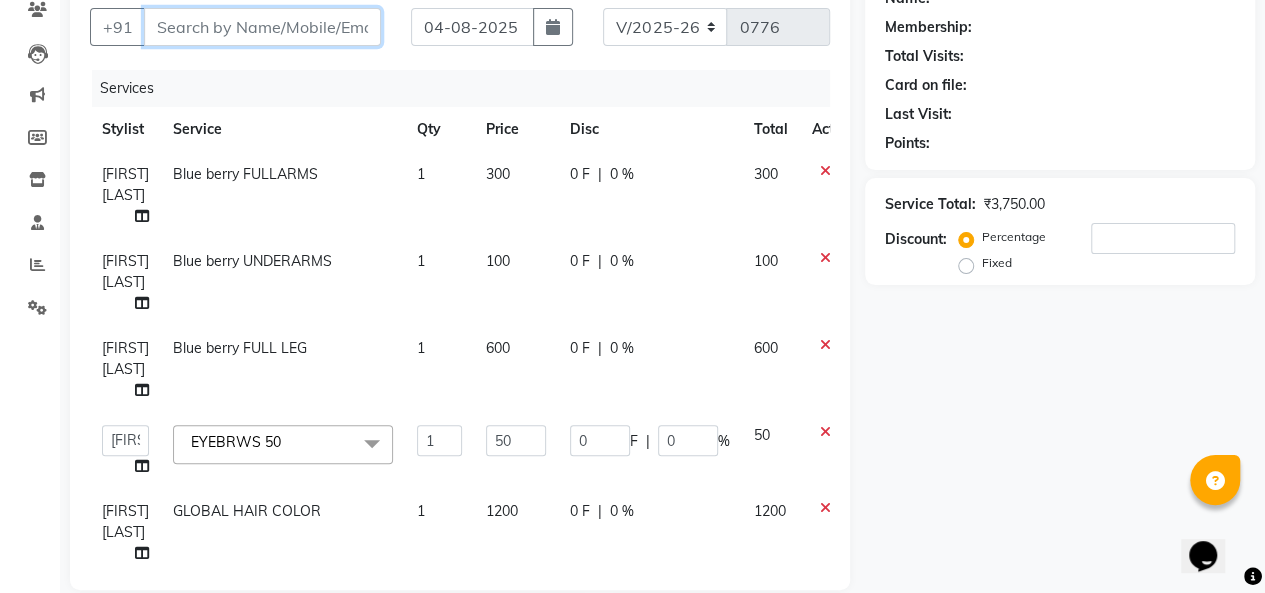 click on "Client" at bounding box center [262, 27] 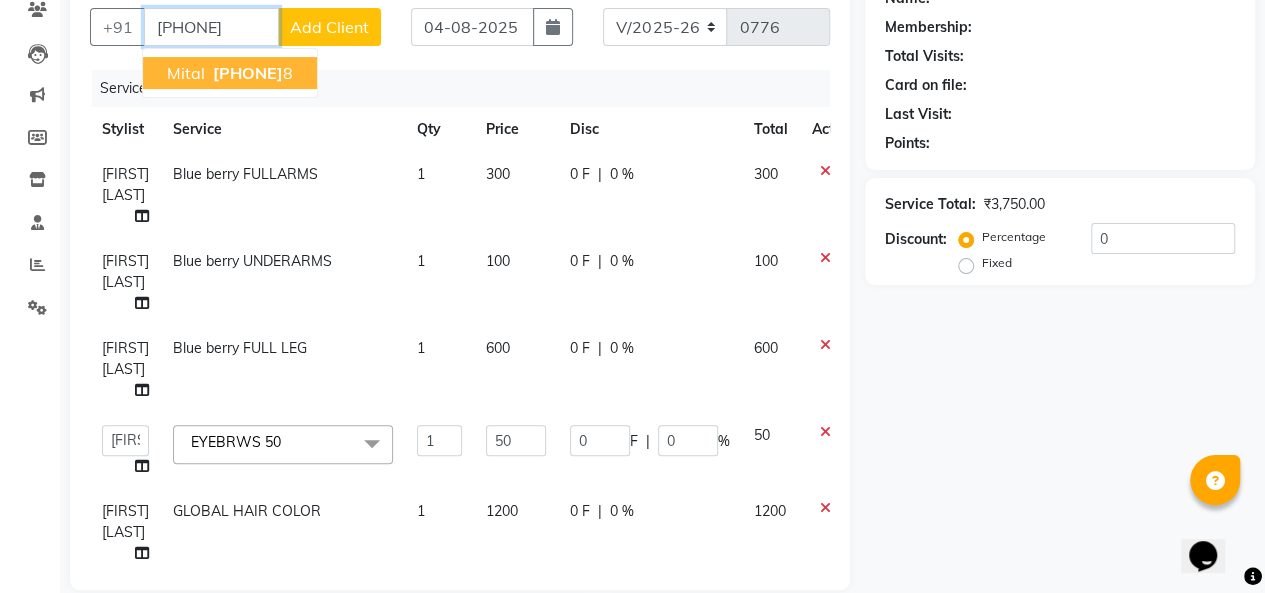 click on "[PHONE]" at bounding box center (248, 73) 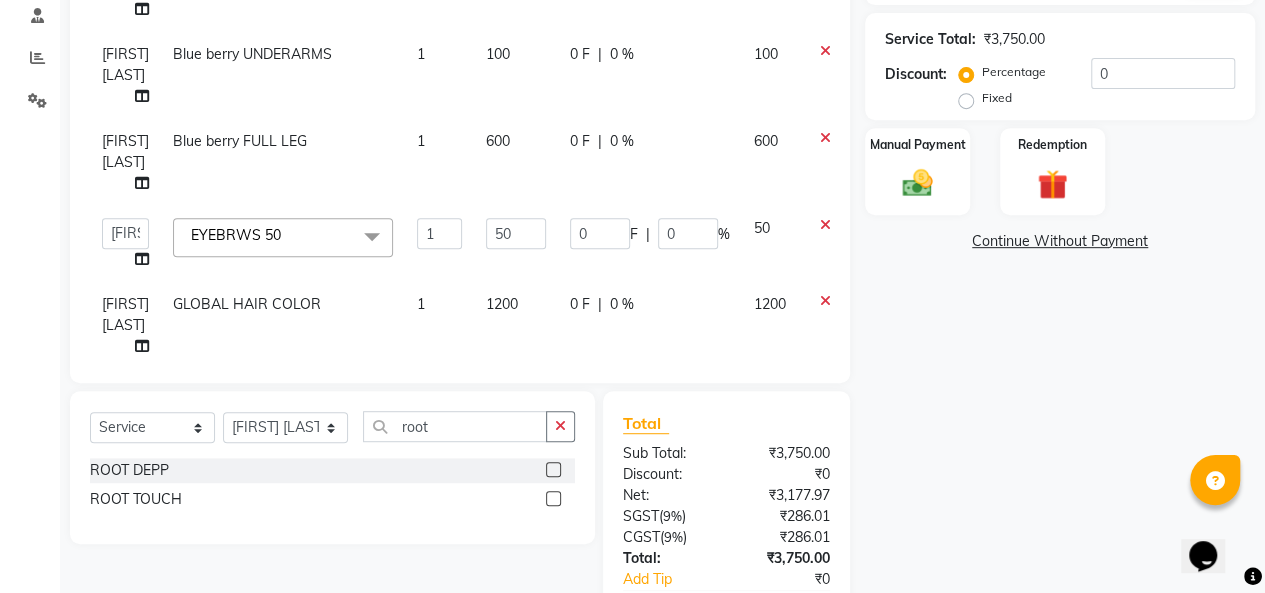 scroll, scrollTop: 386, scrollLeft: 0, axis: vertical 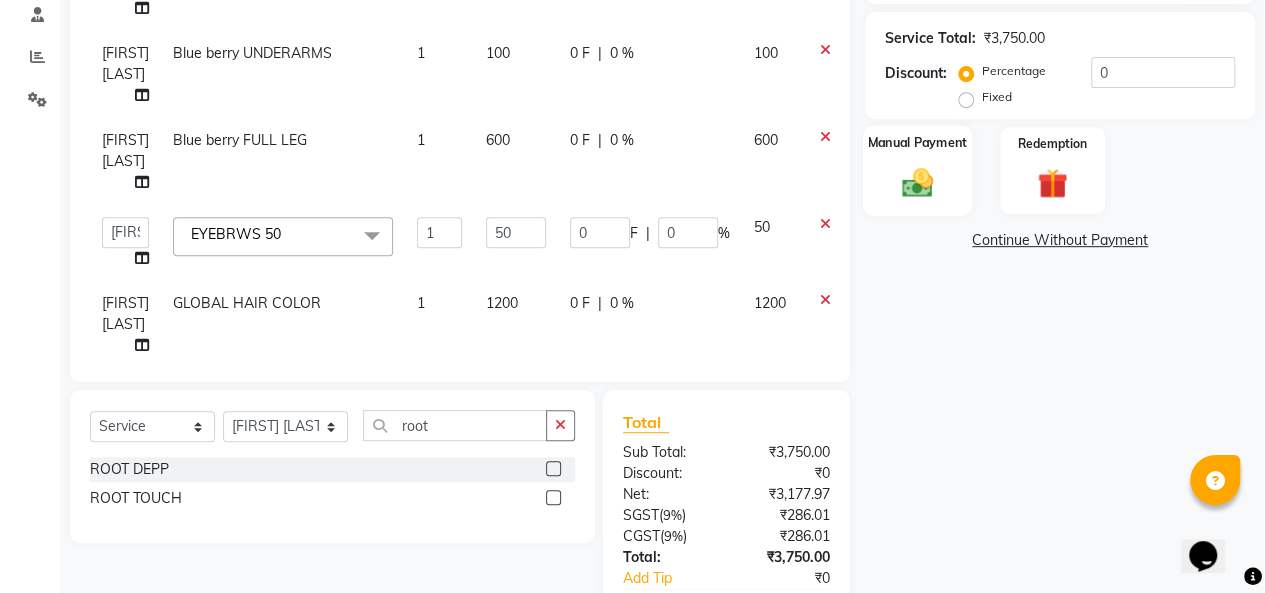 click on "Manual Payment" 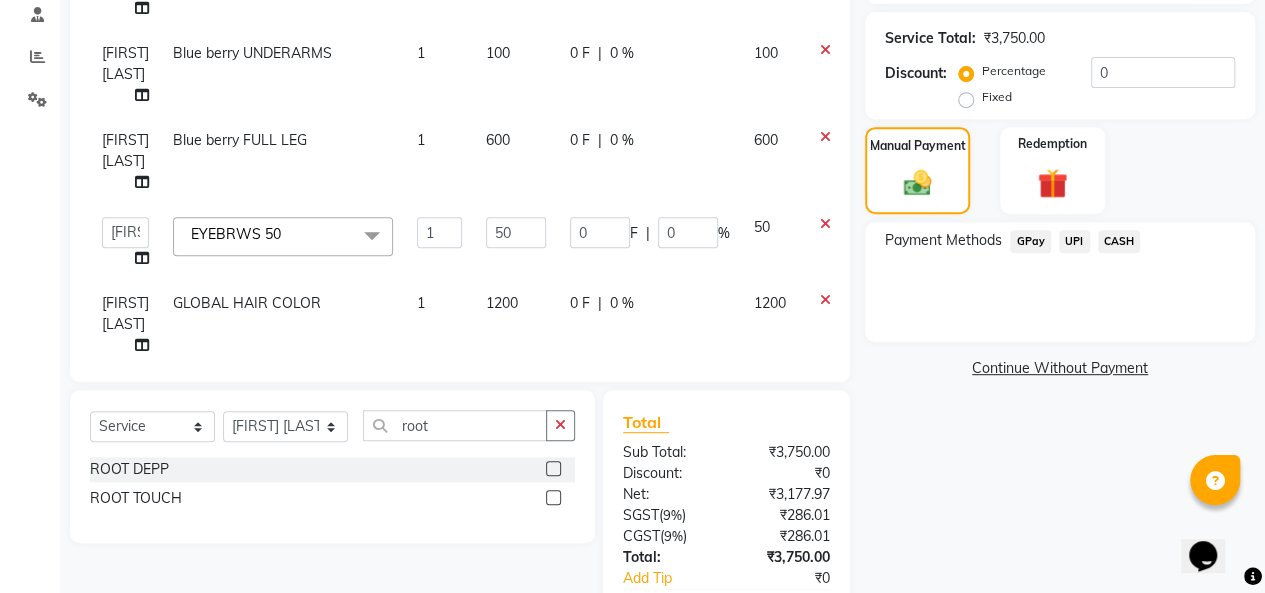 click on "CASH" 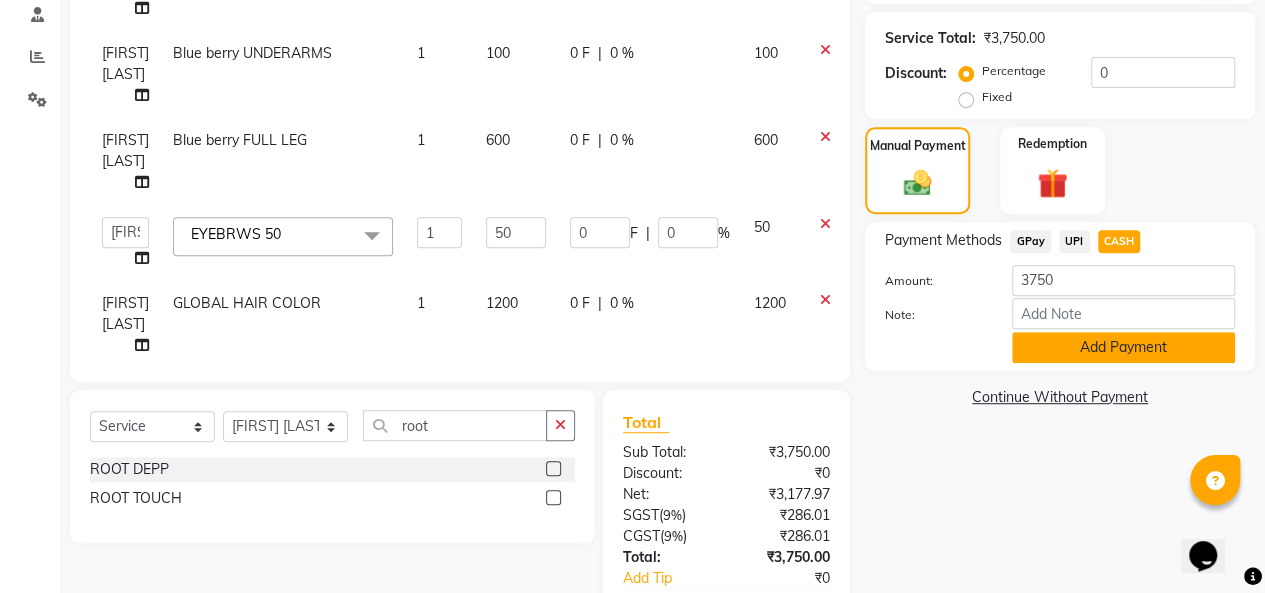 click on "Add Payment" 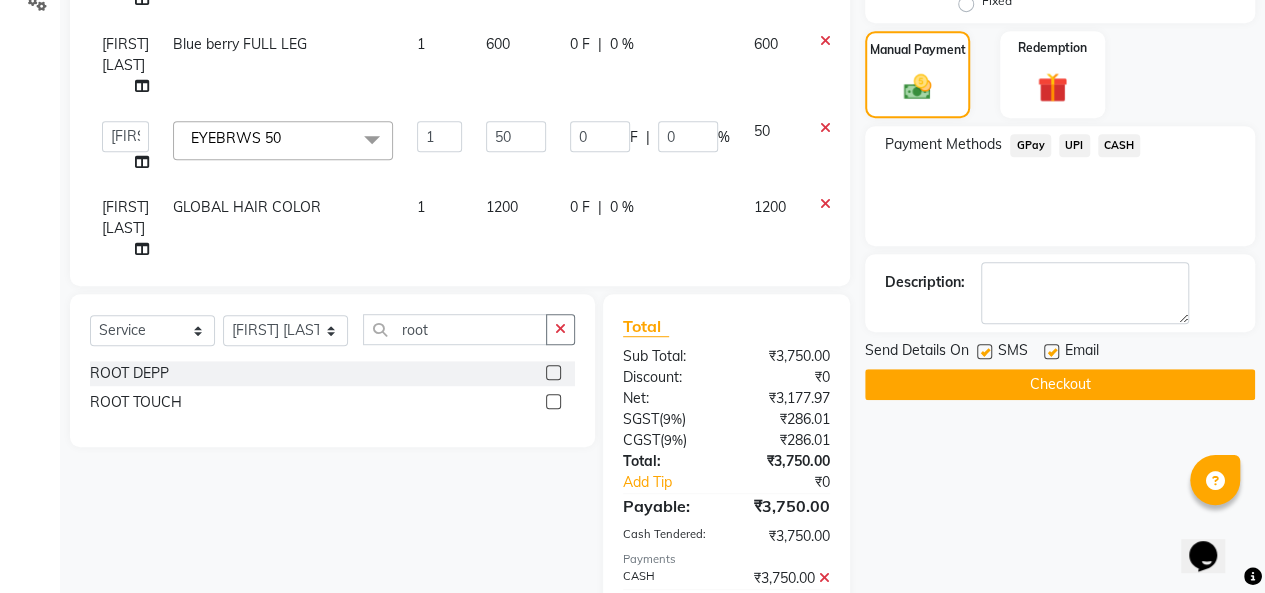 scroll, scrollTop: 484, scrollLeft: 0, axis: vertical 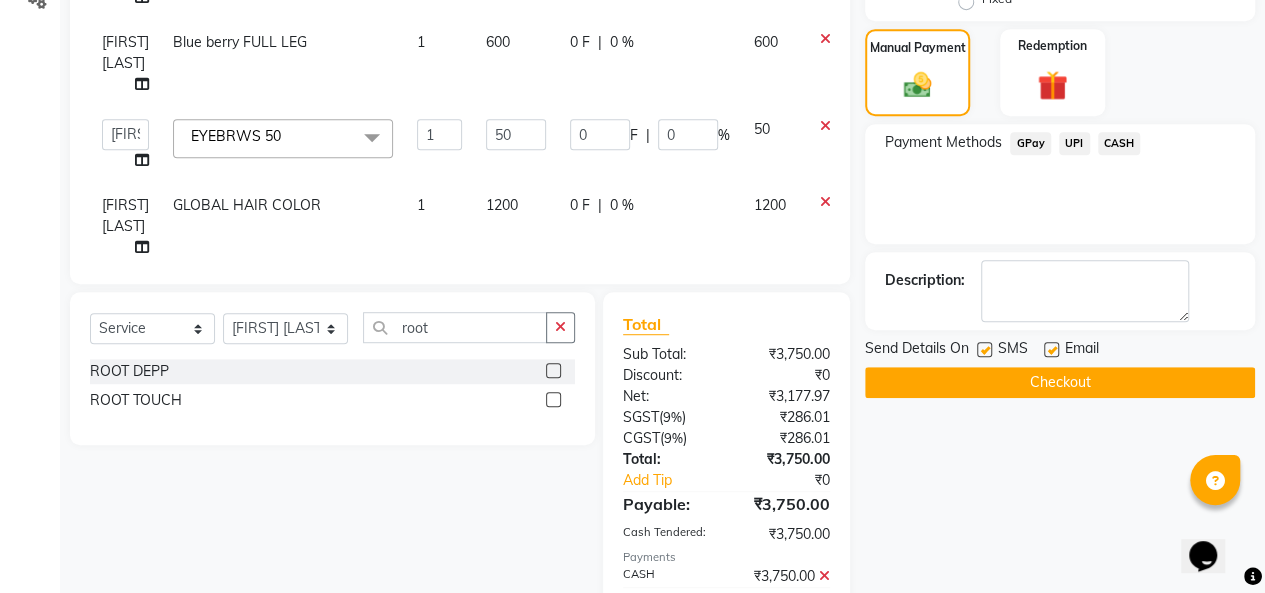 click 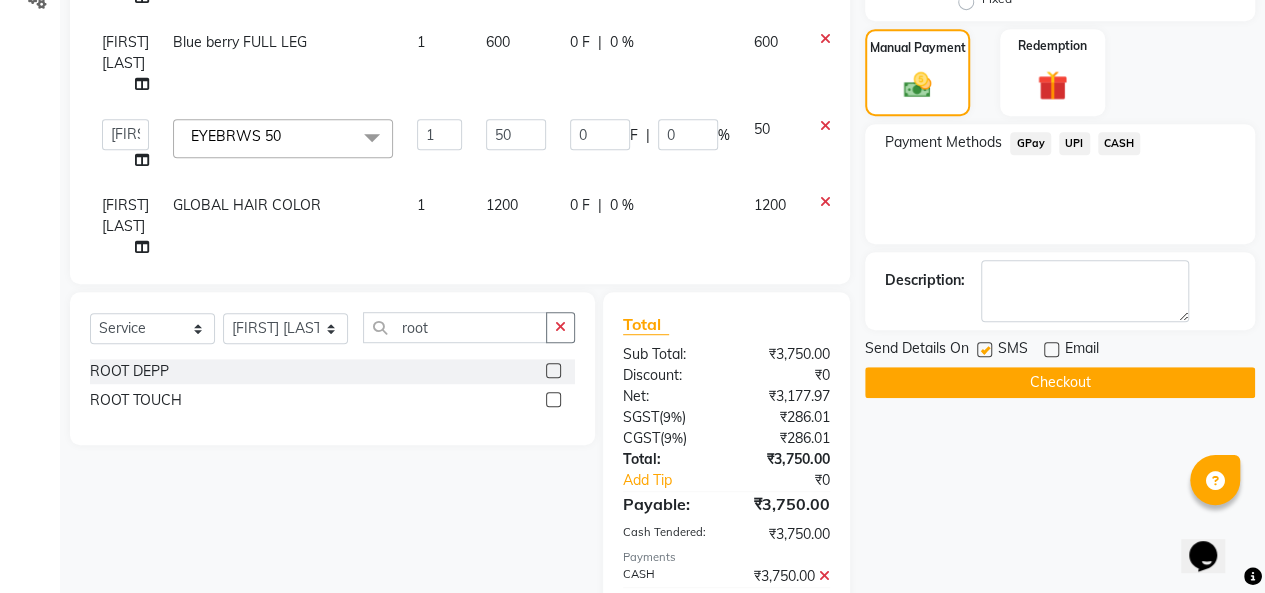 click on "Checkout" 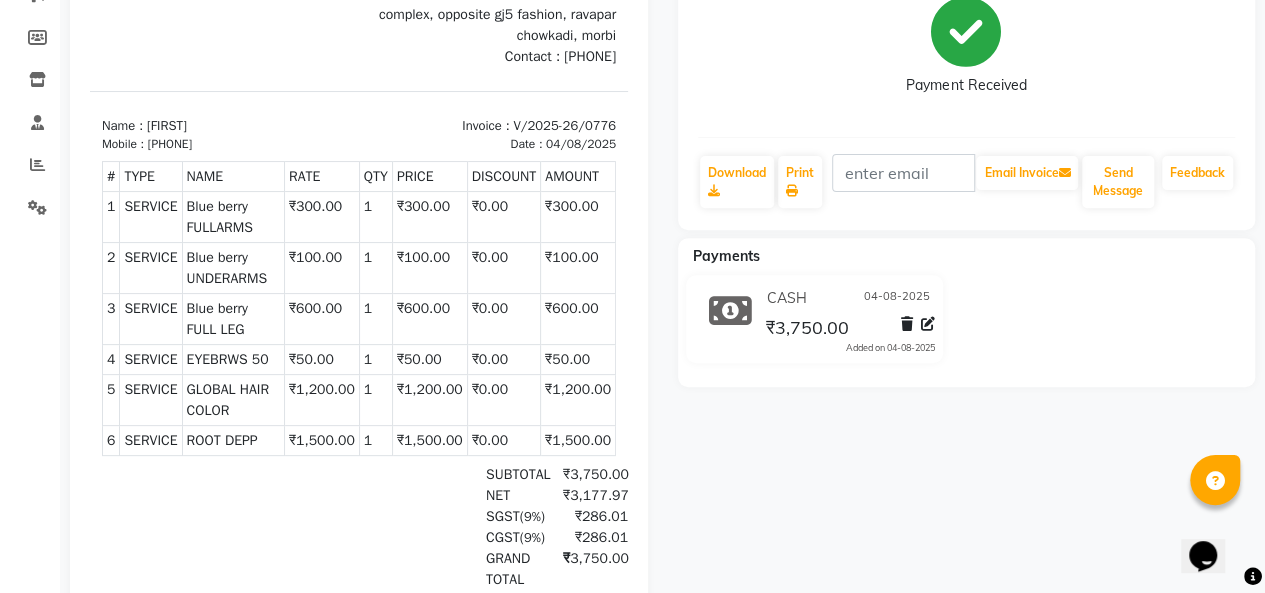 scroll, scrollTop: 0, scrollLeft: 0, axis: both 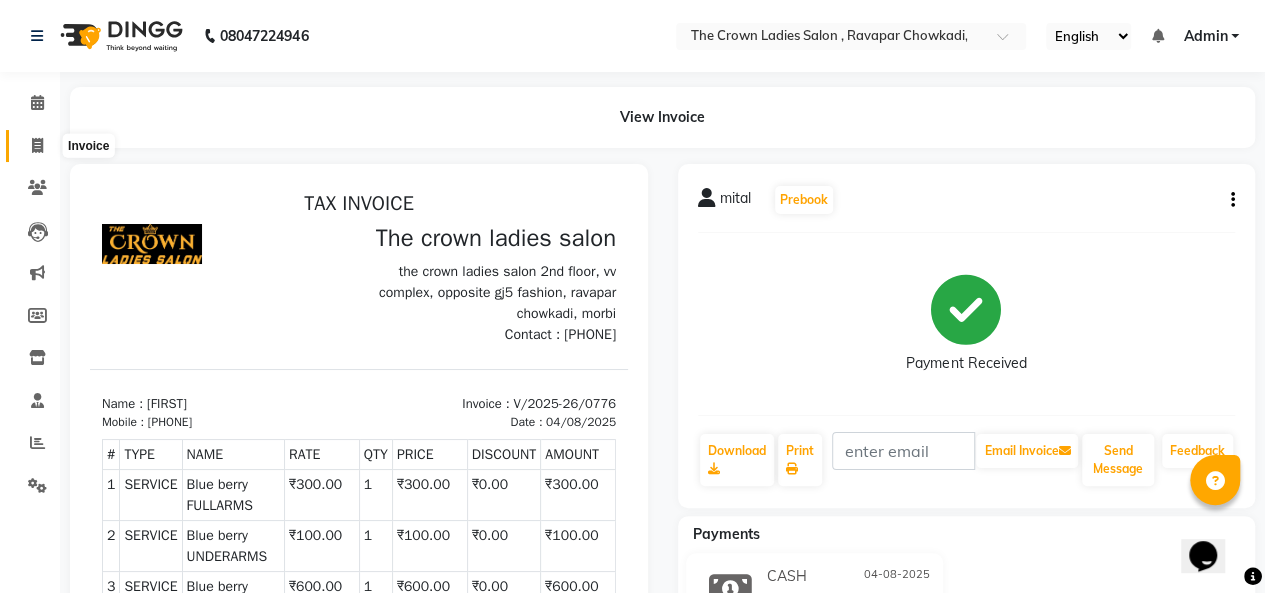 click 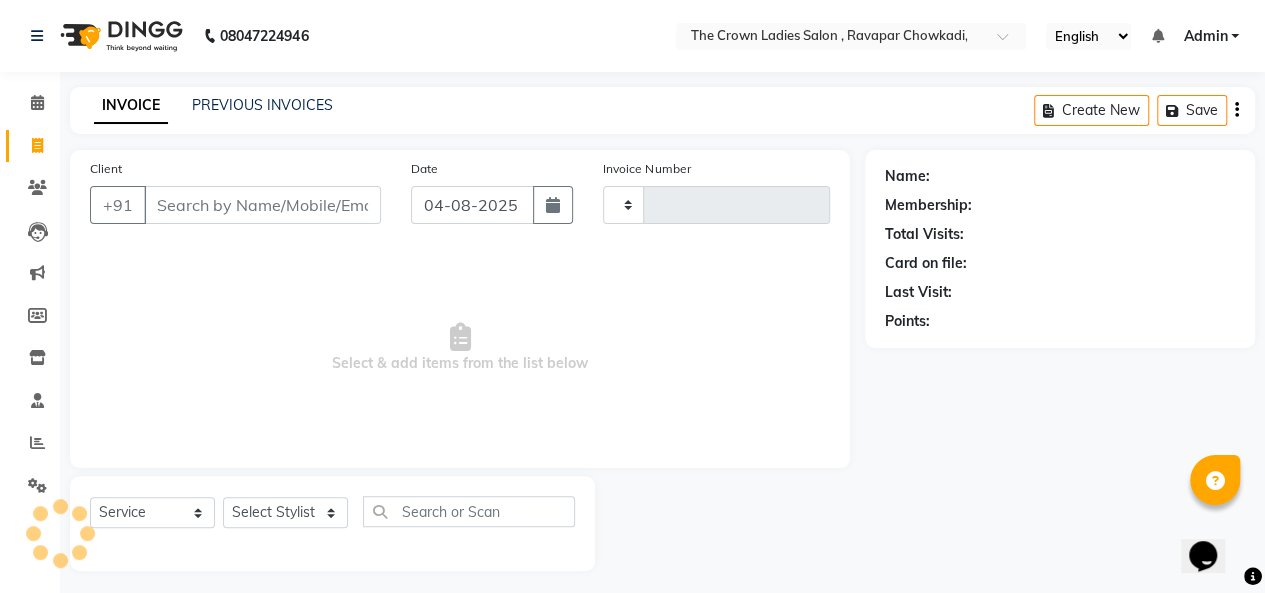 scroll, scrollTop: 7, scrollLeft: 0, axis: vertical 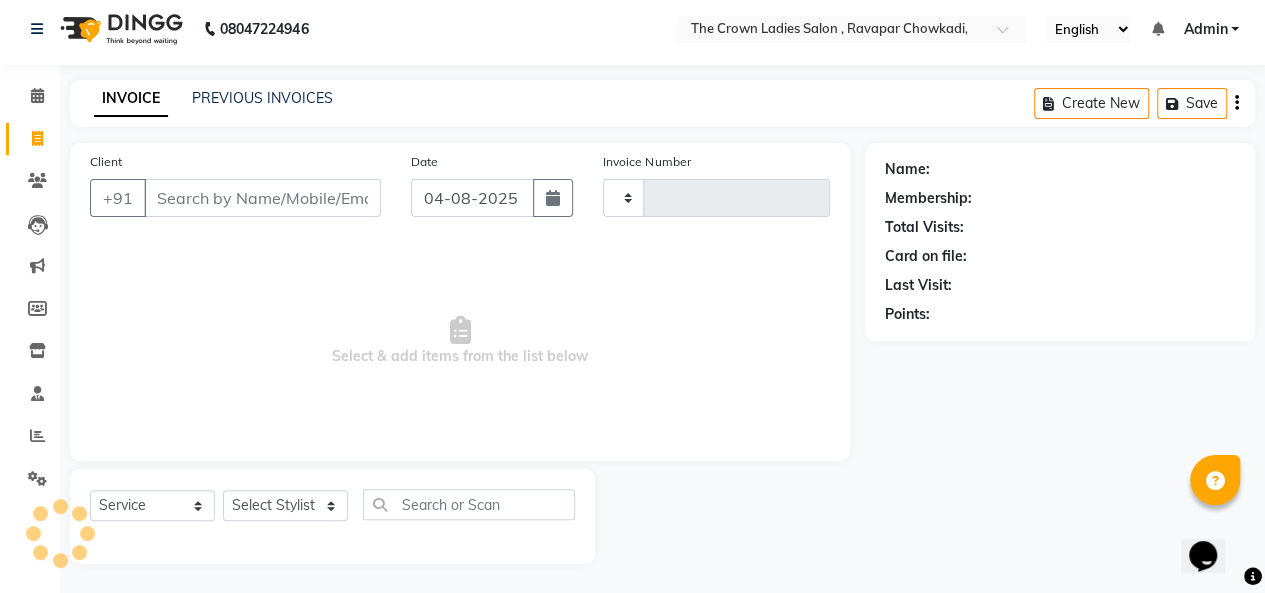type on "0777" 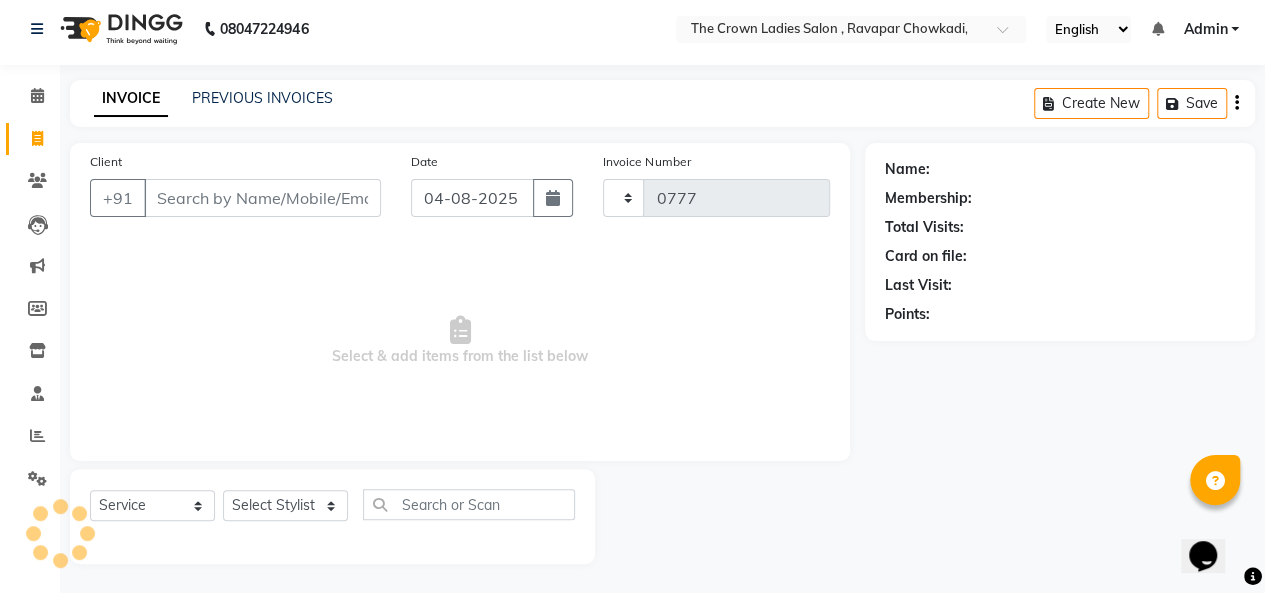 select on "7627" 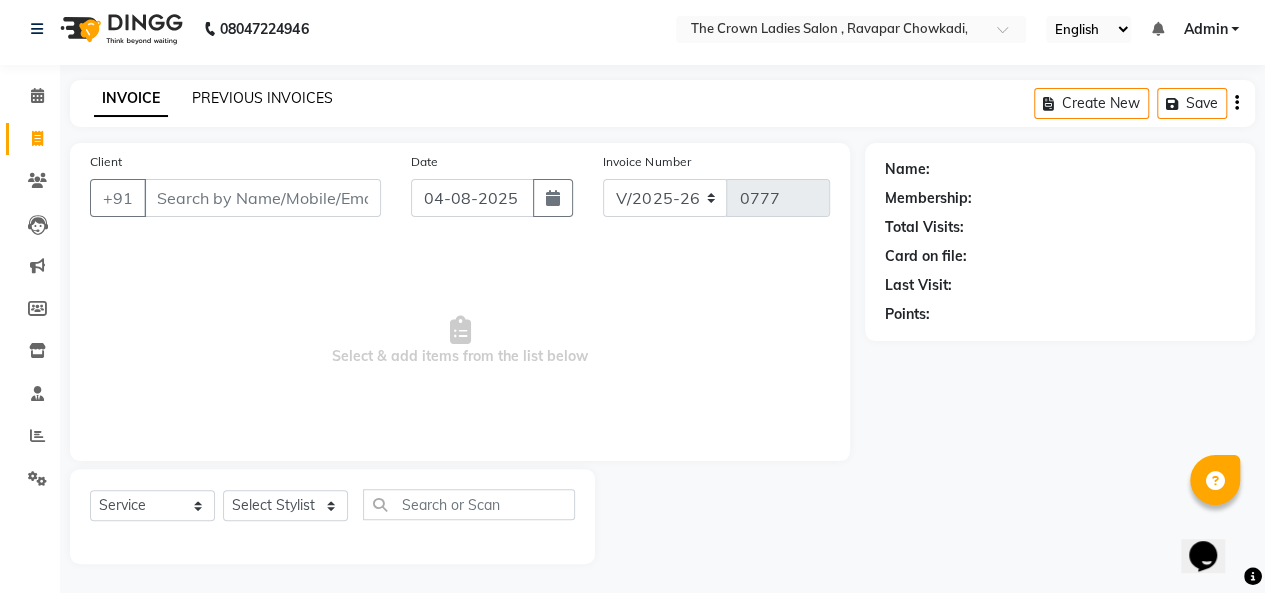 click on "PREVIOUS INVOICES" 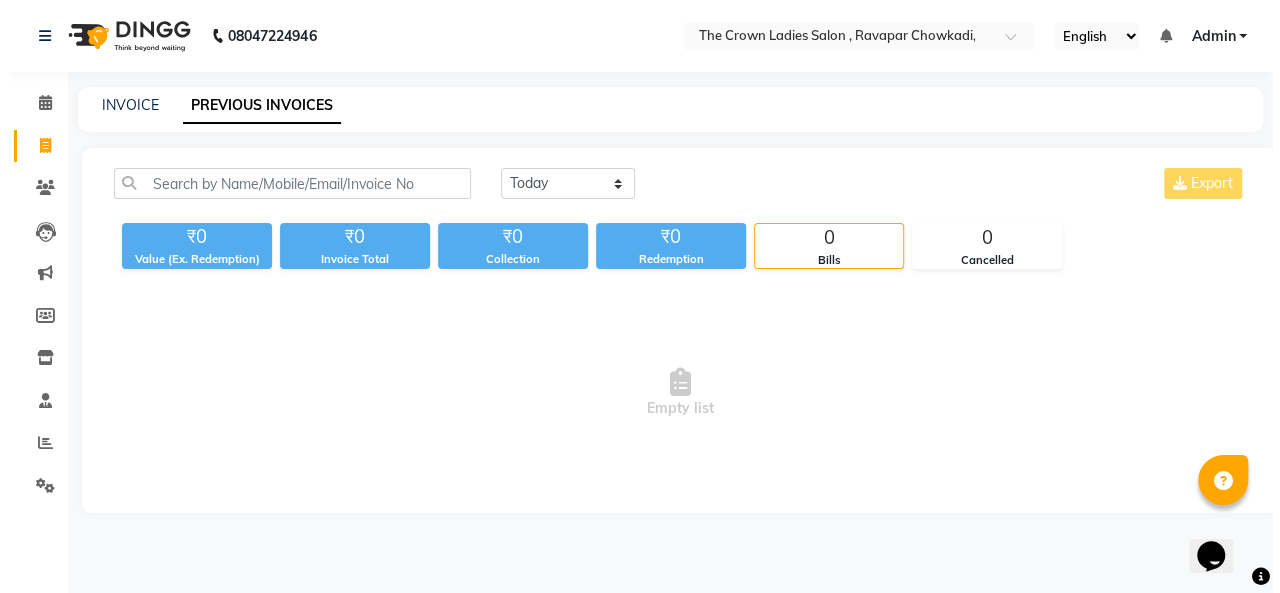 scroll, scrollTop: 0, scrollLeft: 0, axis: both 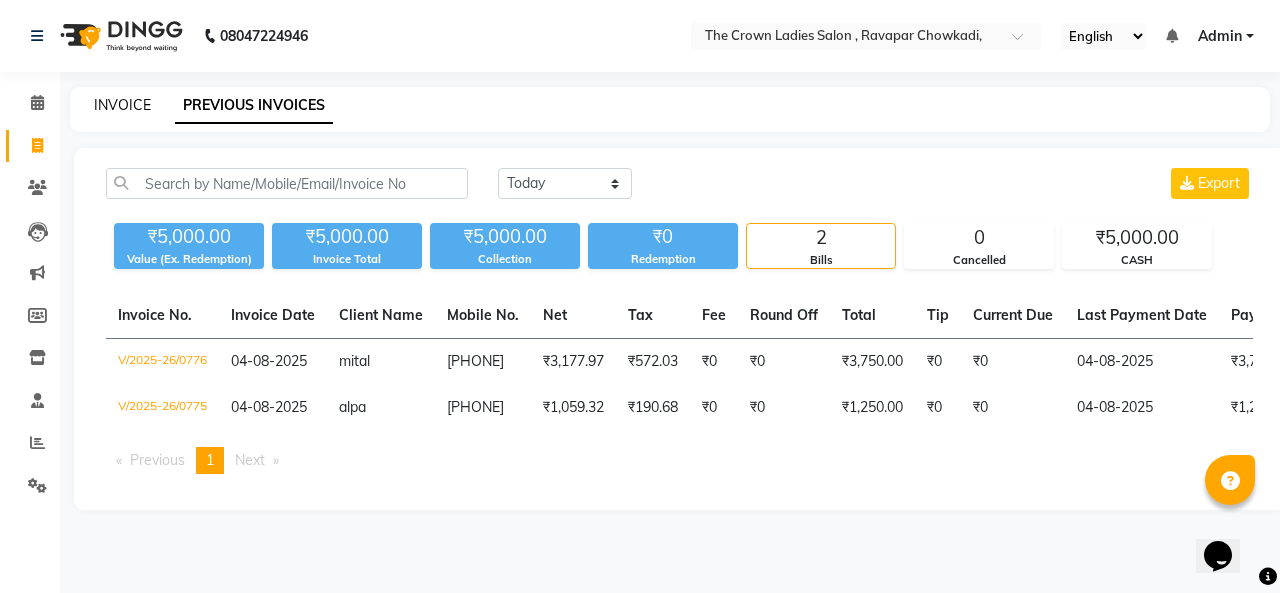click on "INVOICE" 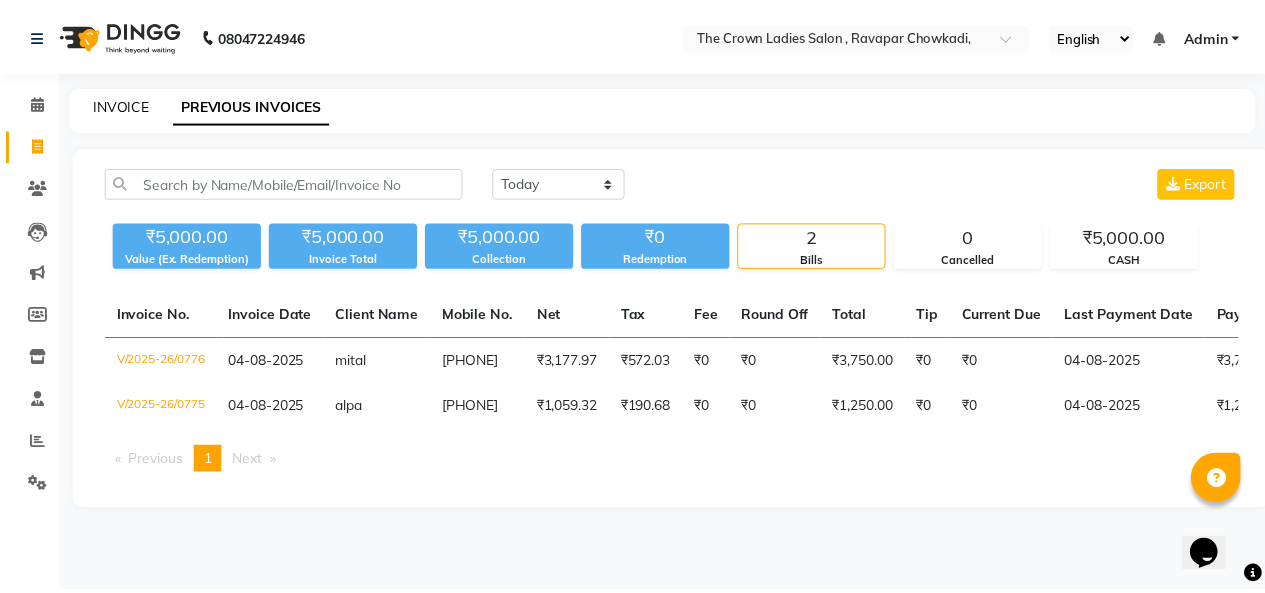 scroll, scrollTop: 7, scrollLeft: 0, axis: vertical 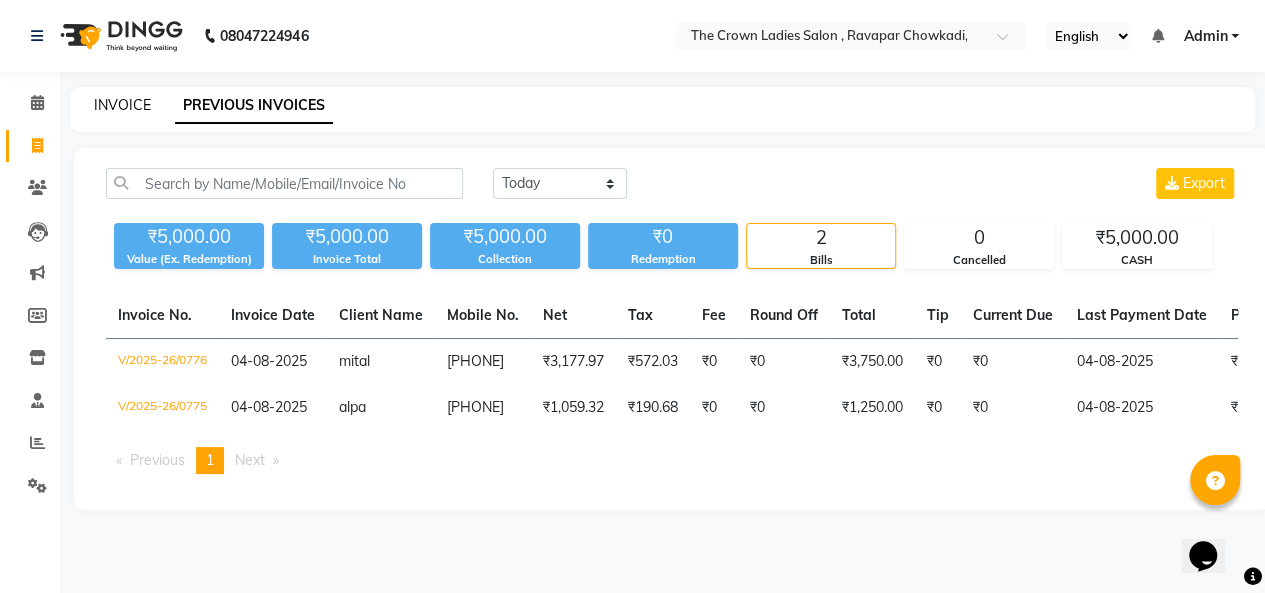 select on "service" 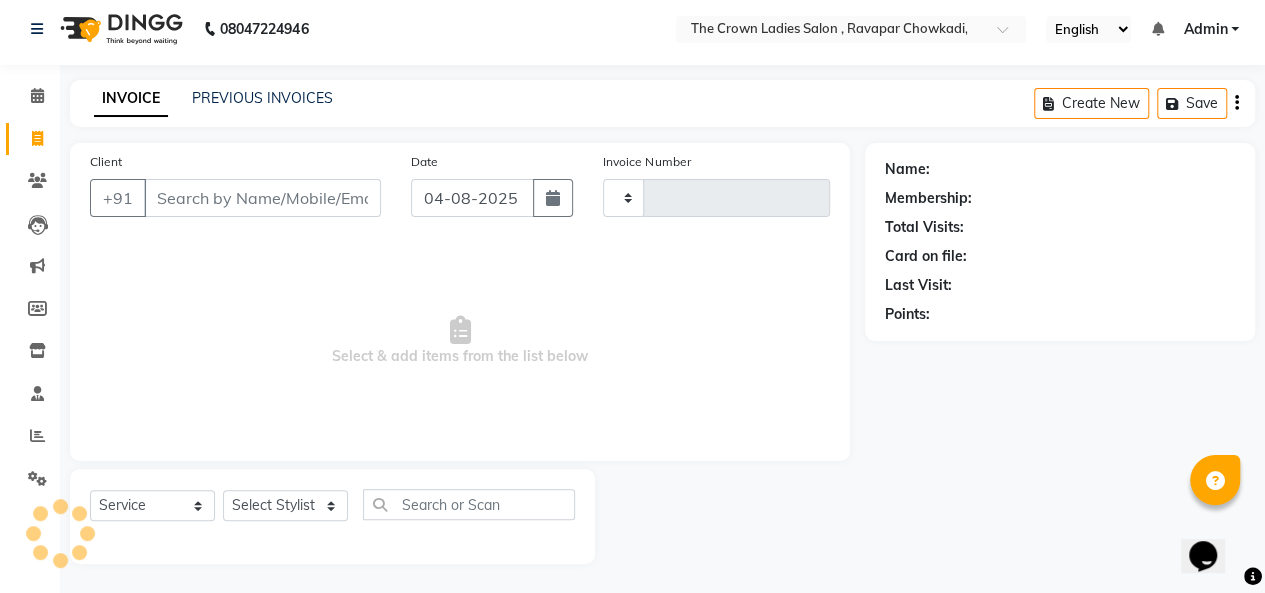 type on "0777" 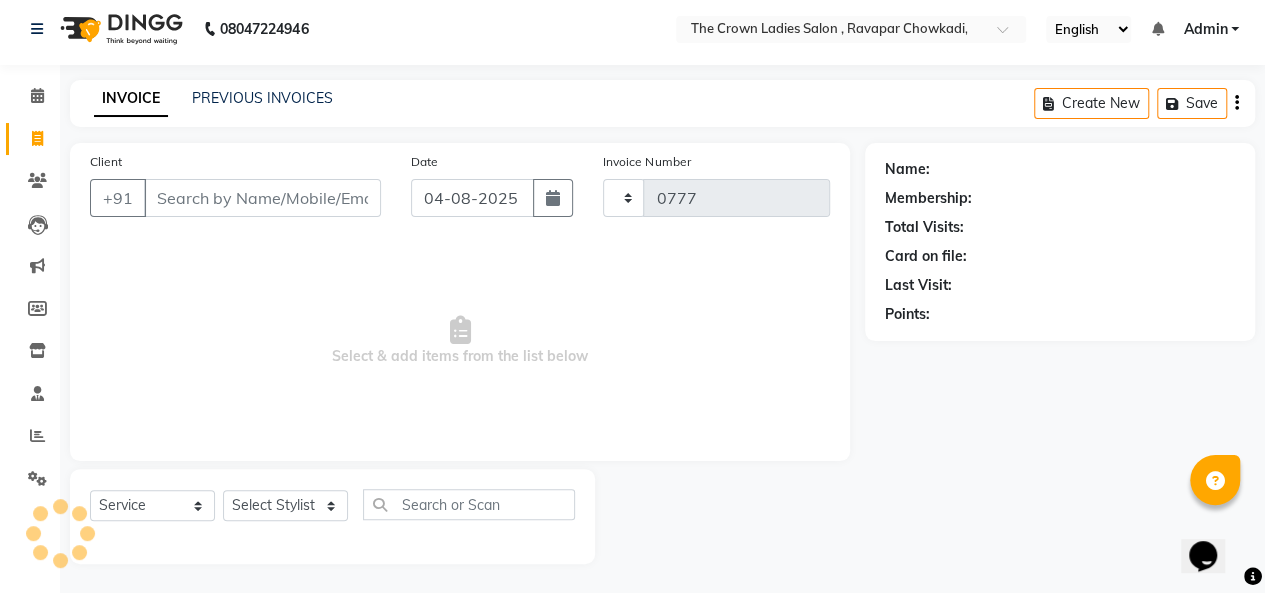 select on "7627" 